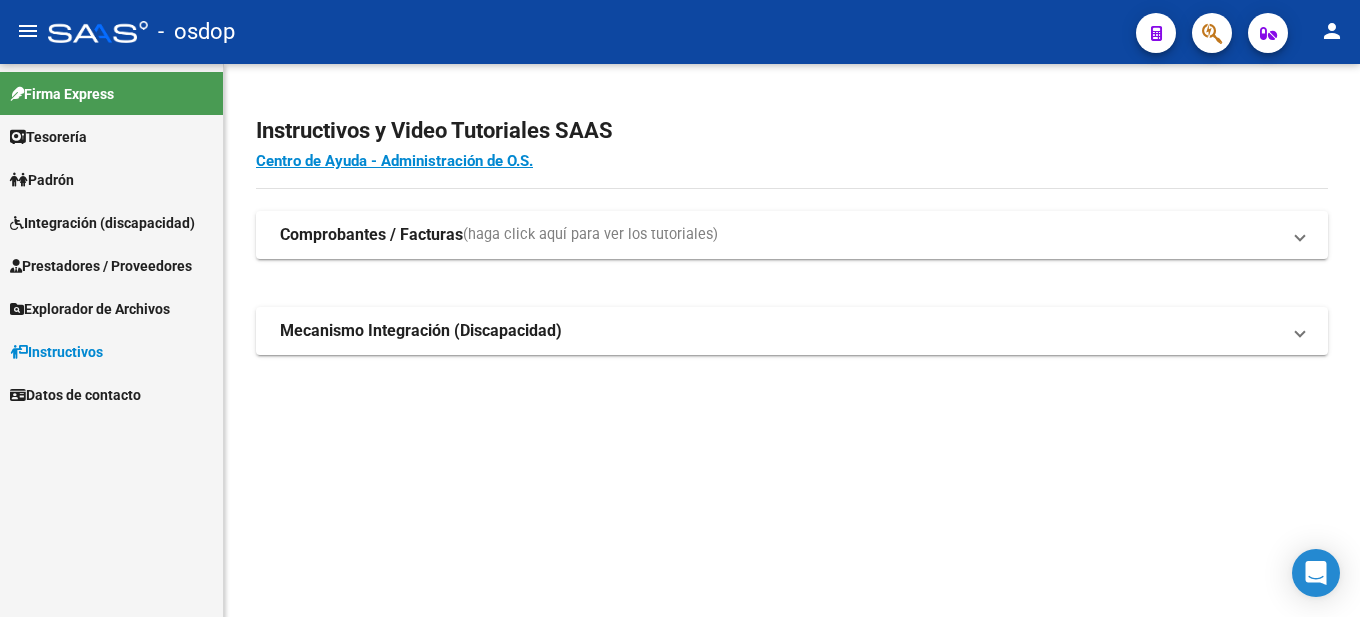 scroll, scrollTop: 0, scrollLeft: 0, axis: both 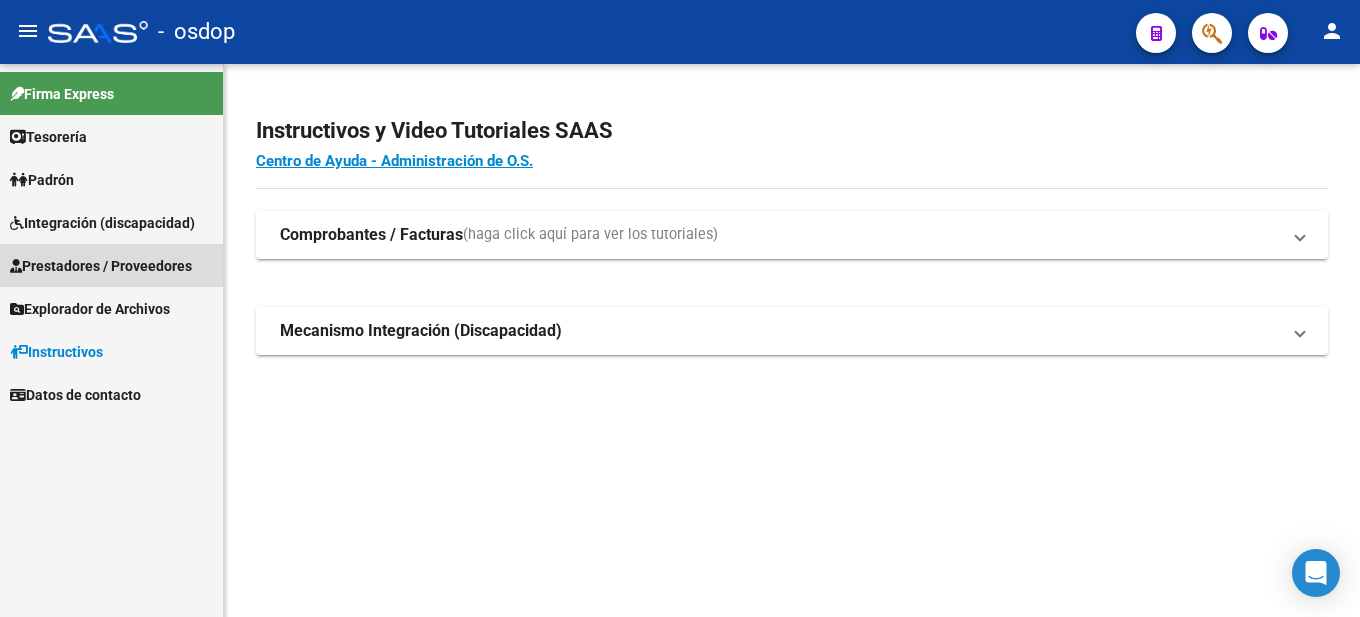 click on "Prestadores / Proveedores" at bounding box center [101, 266] 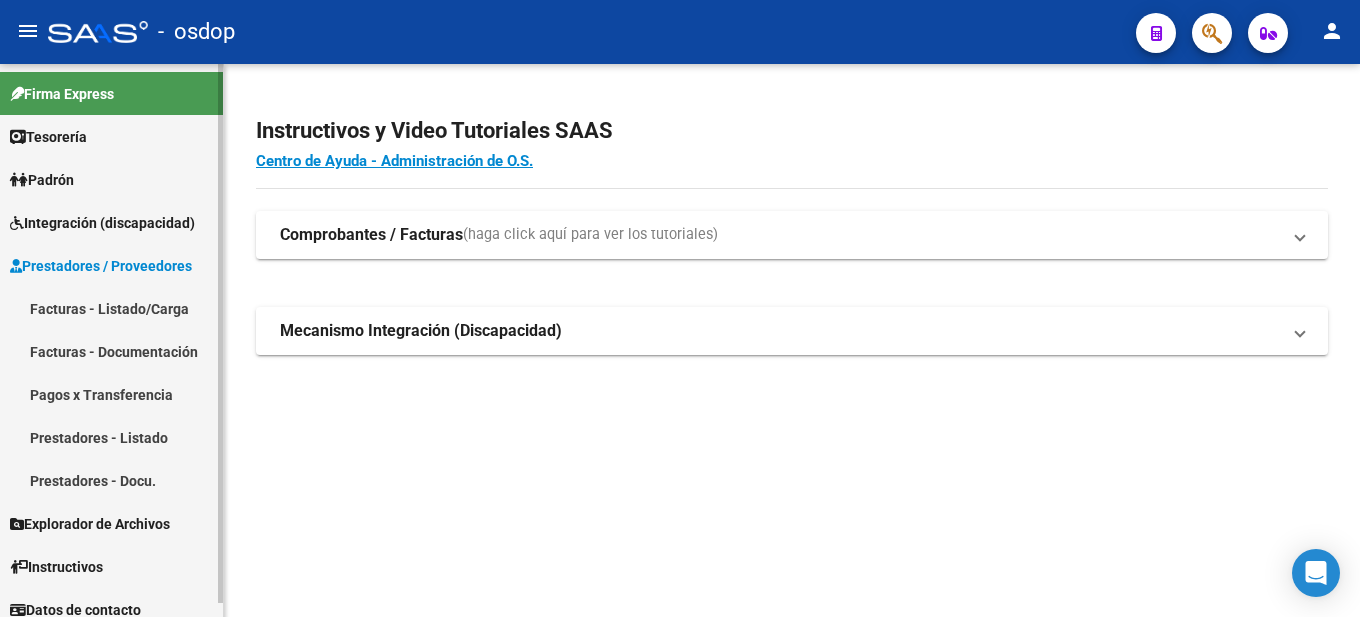 click on "Facturas - Listado/Carga" at bounding box center (111, 308) 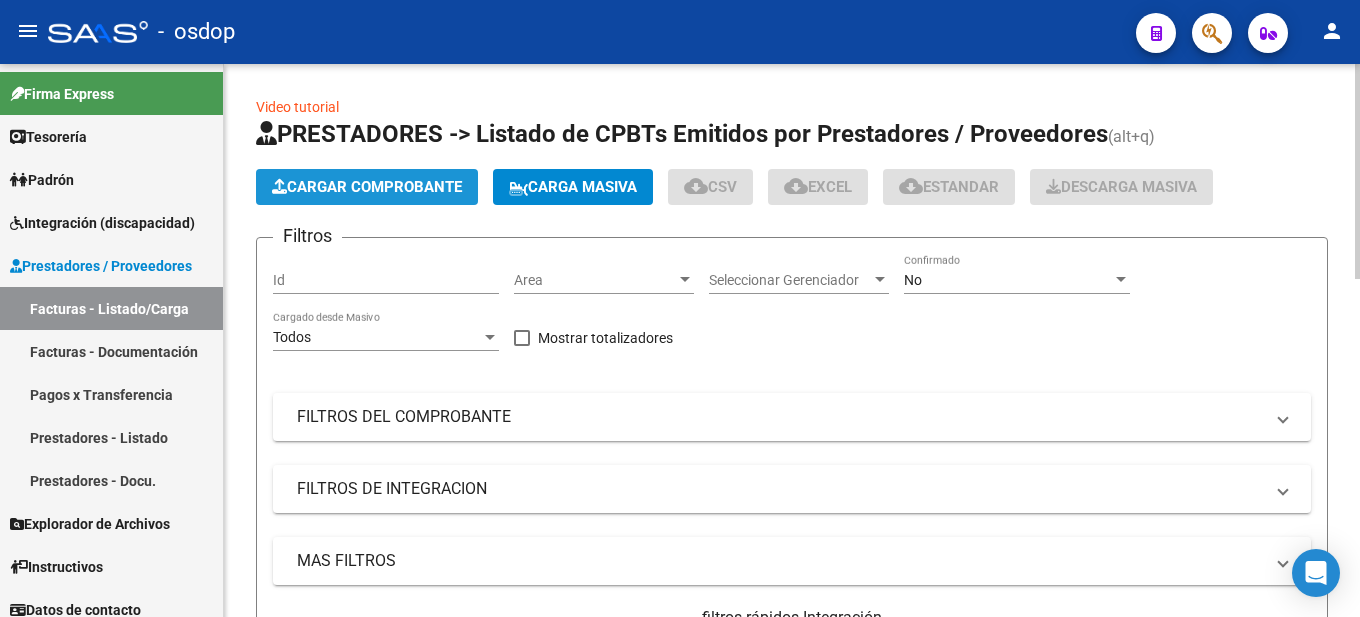 click on "Cargar Comprobante" 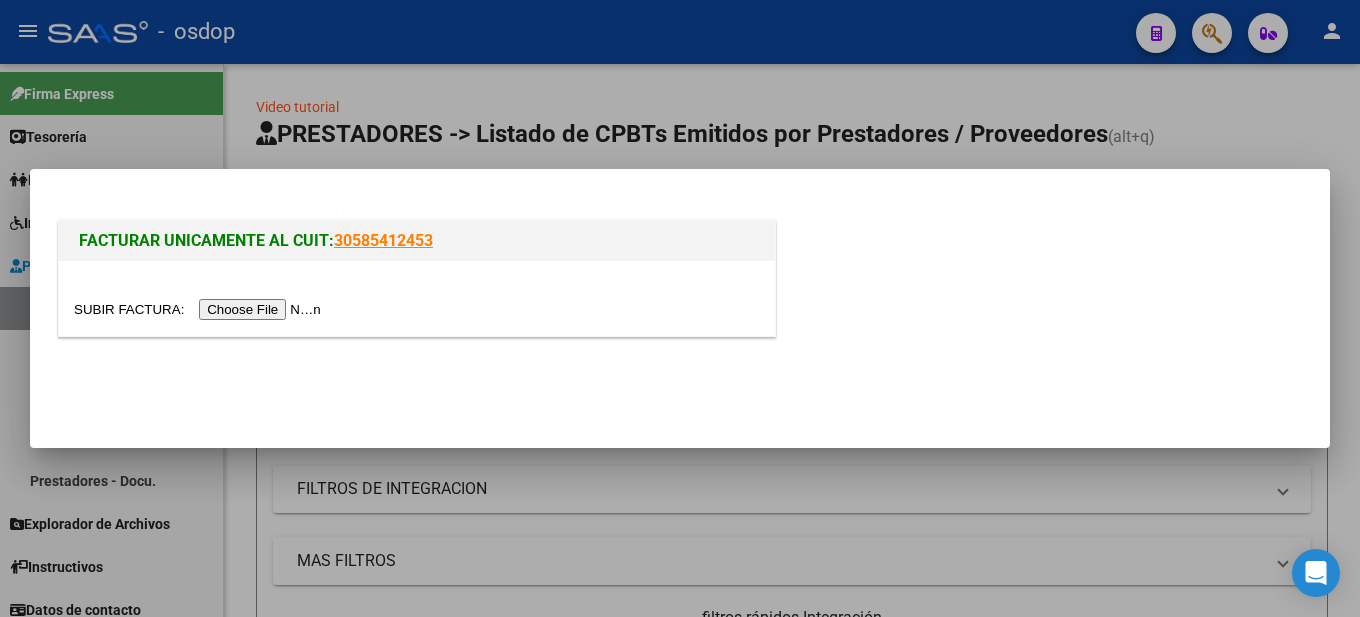click at bounding box center (200, 309) 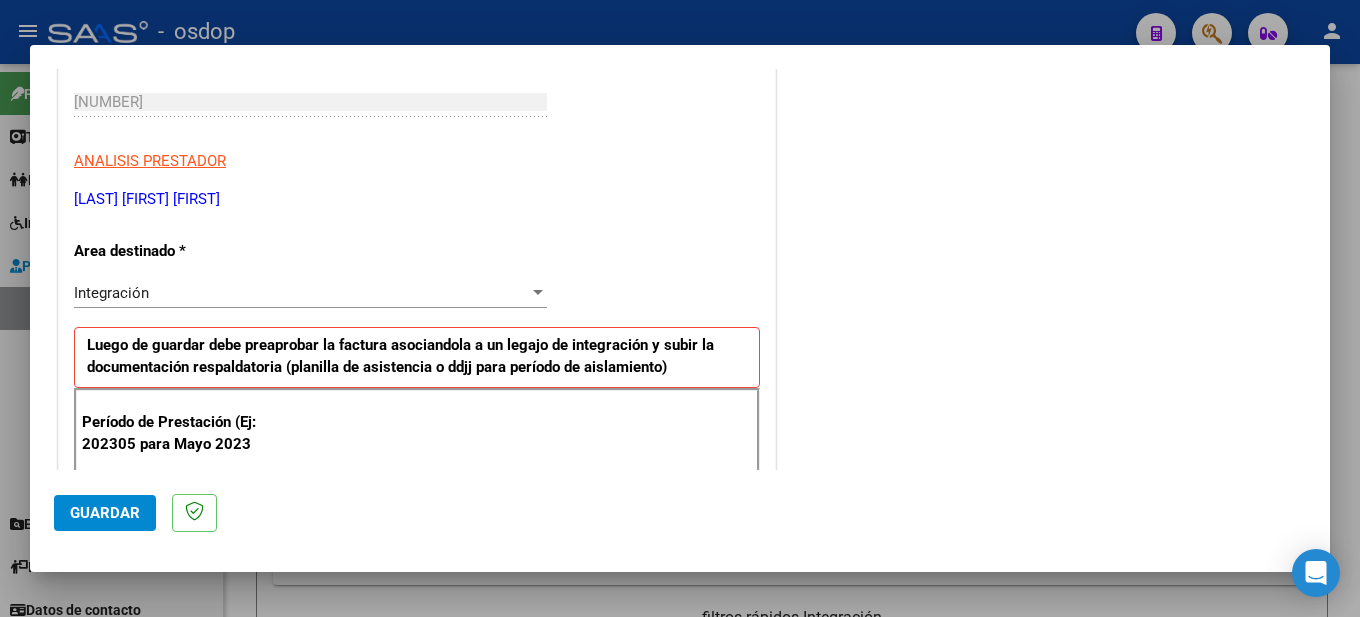 scroll, scrollTop: 500, scrollLeft: 0, axis: vertical 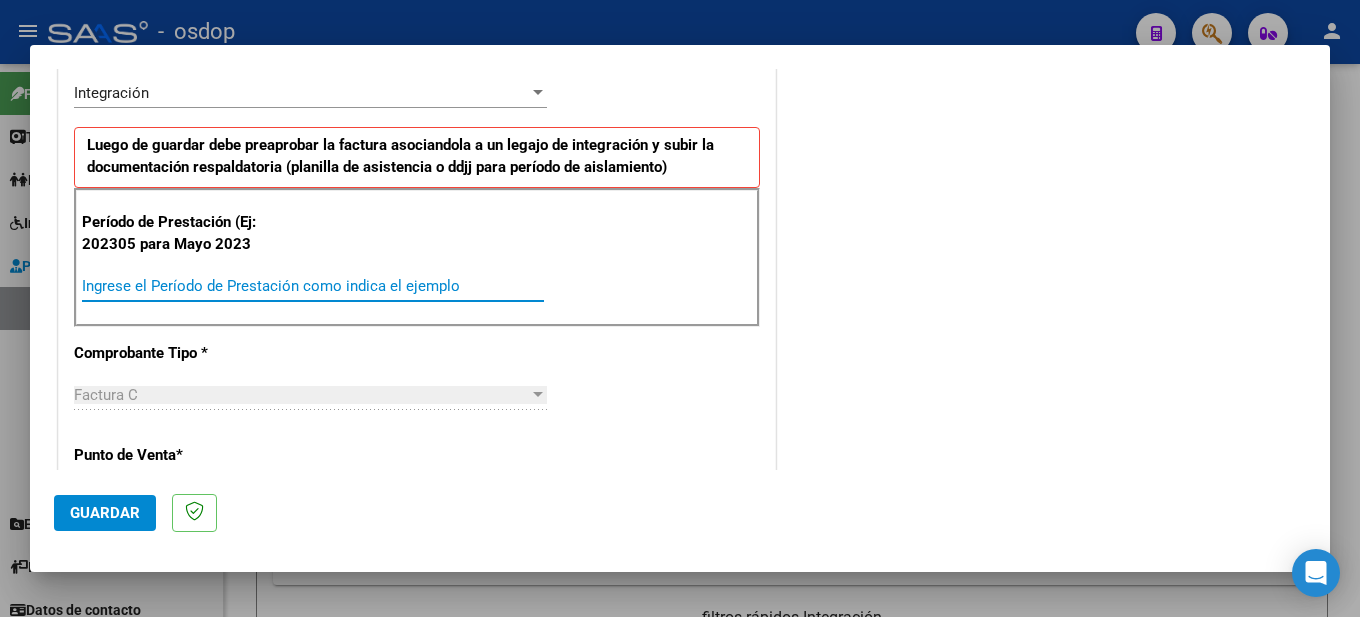 click on "Ingrese el Período de Prestación como indica el ejemplo" at bounding box center (313, 286) 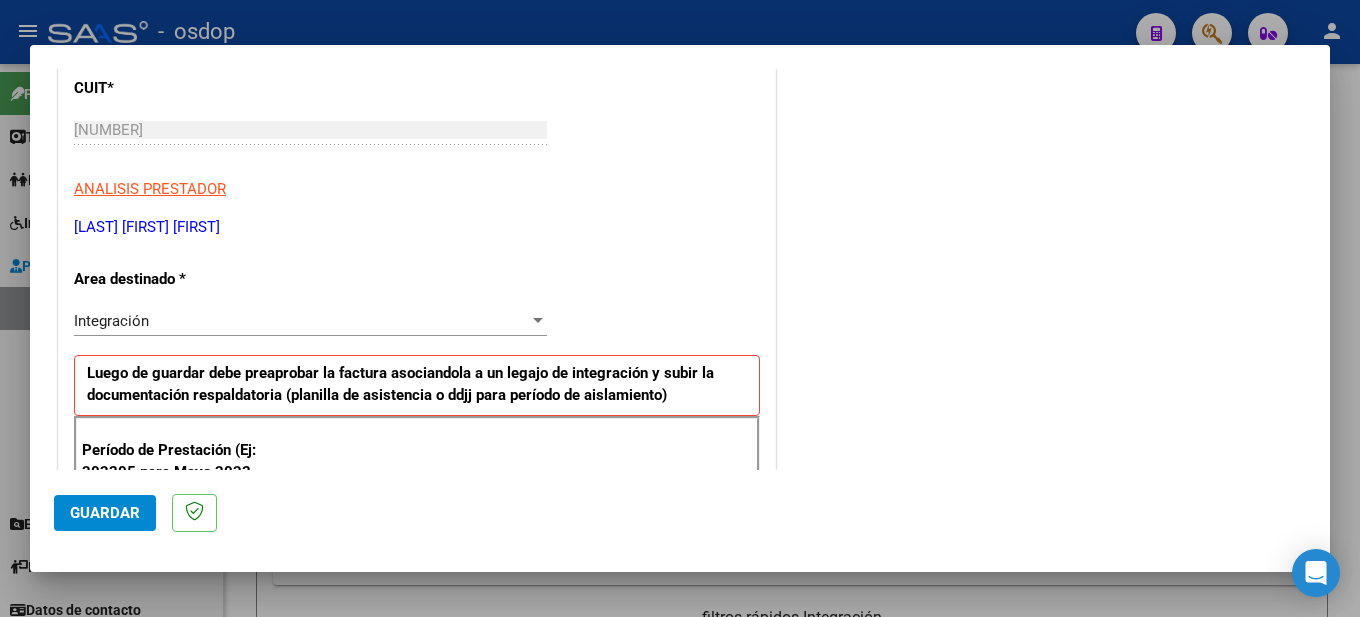 scroll, scrollTop: 72, scrollLeft: 0, axis: vertical 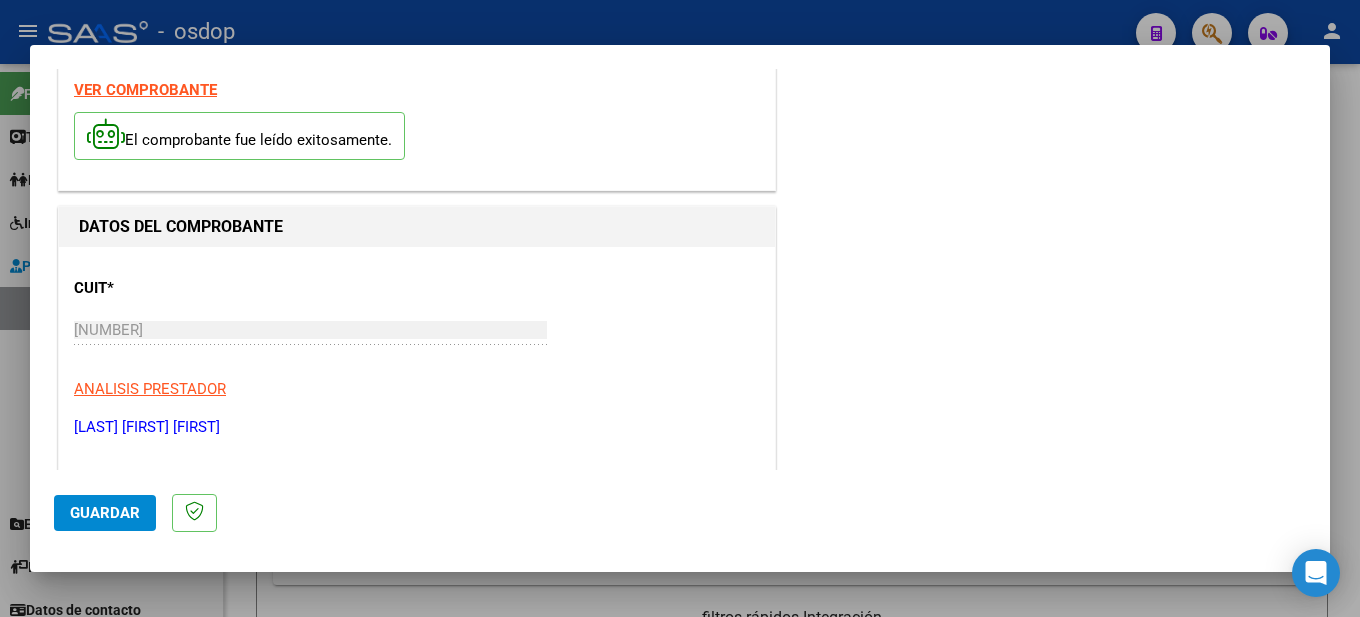 type on "202507" 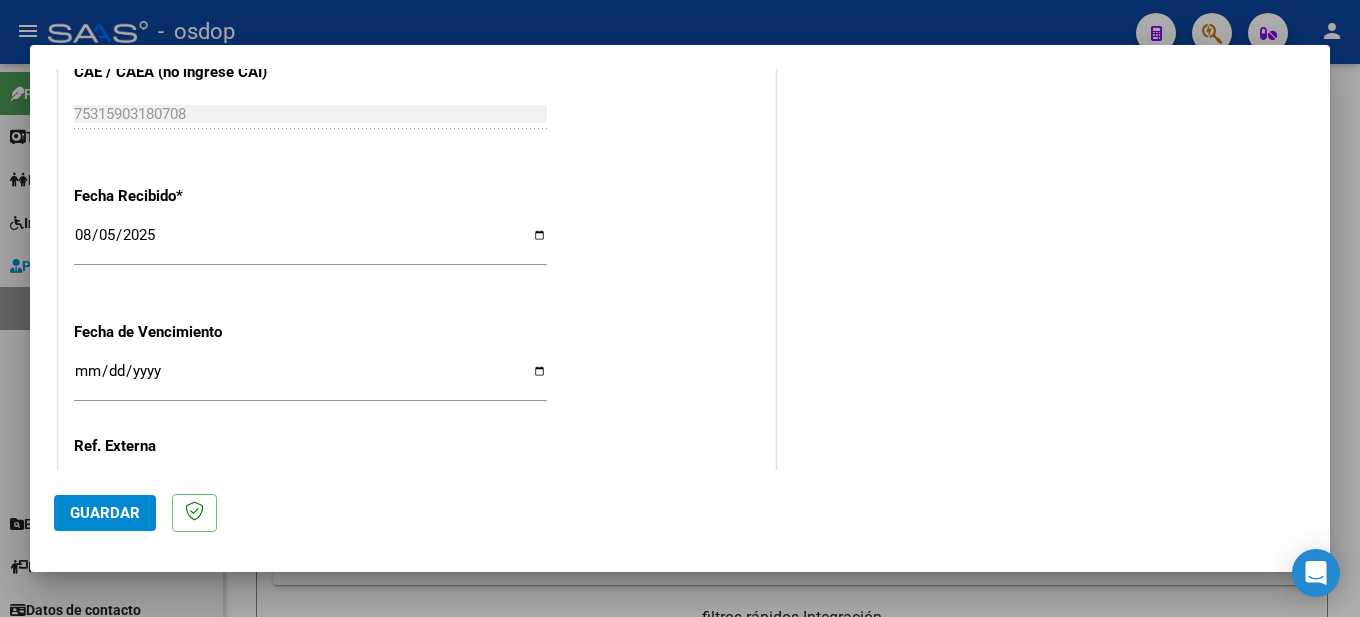 scroll, scrollTop: 1472, scrollLeft: 0, axis: vertical 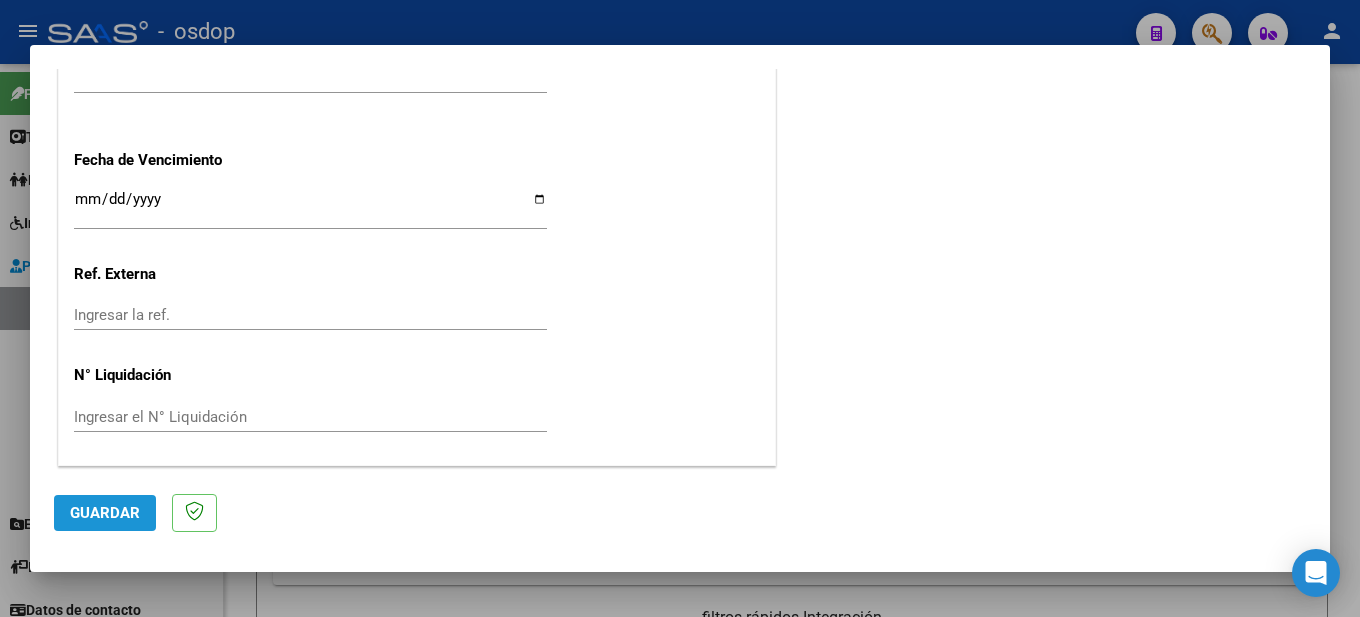 click on "Guardar" 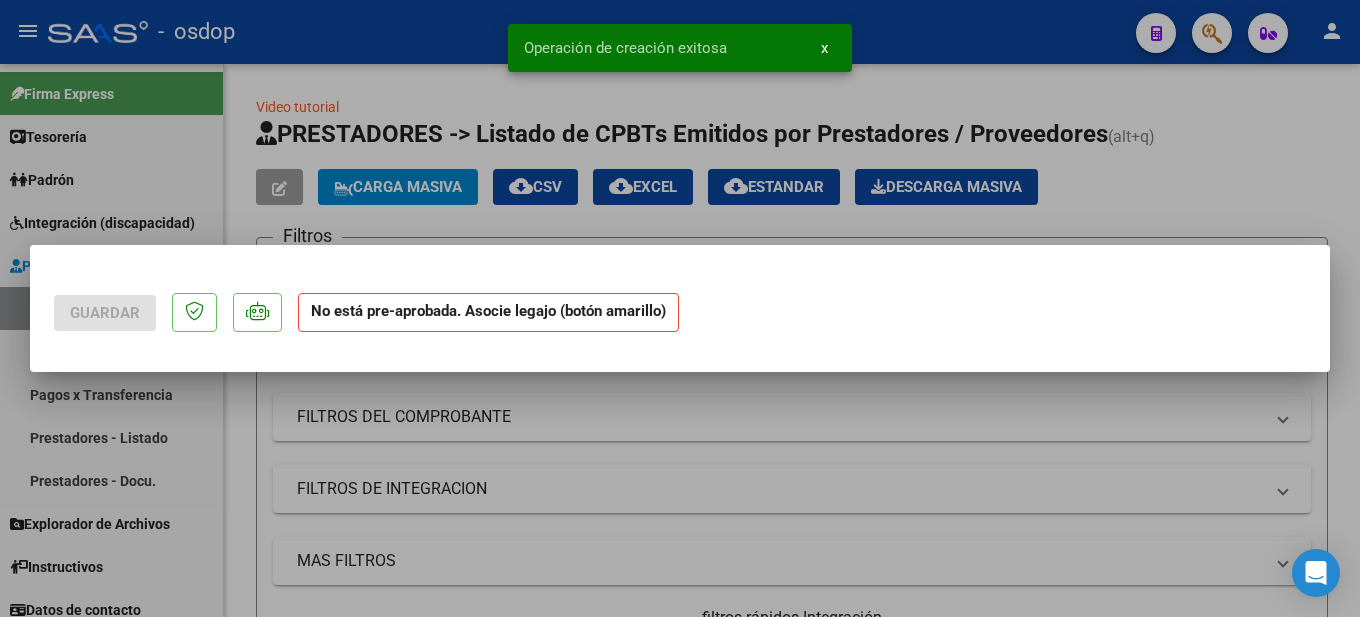 scroll, scrollTop: 0, scrollLeft: 0, axis: both 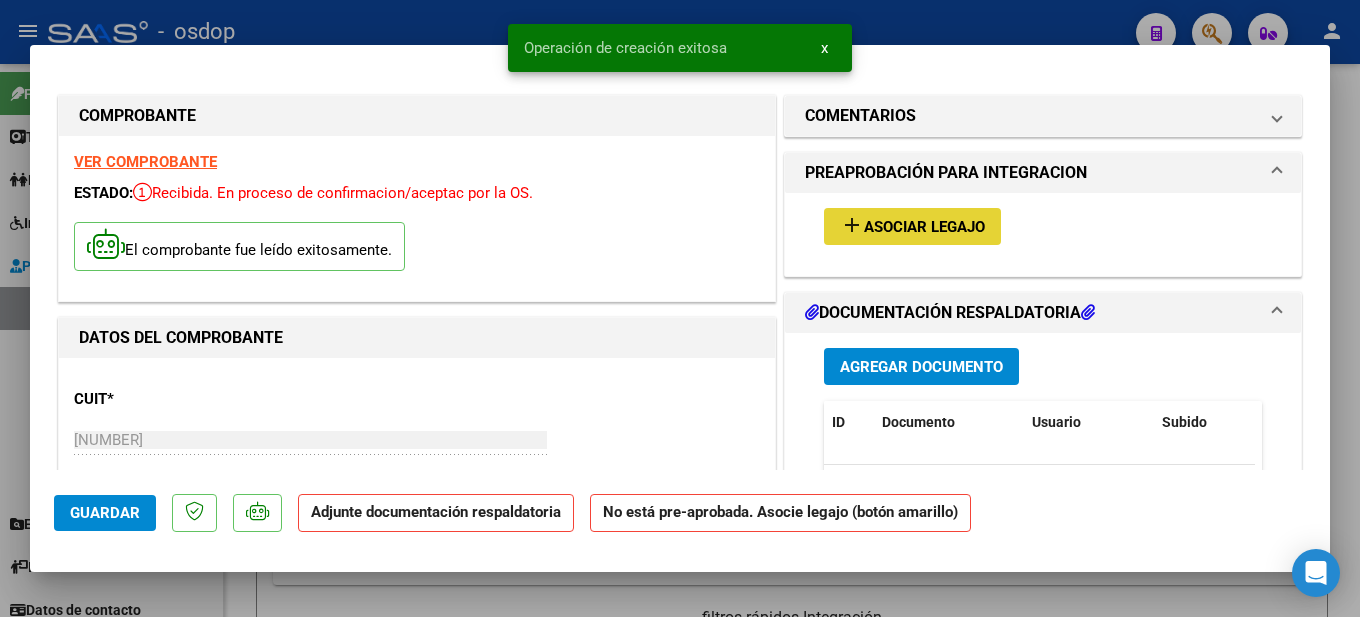 click on "Asociar Legajo" at bounding box center (924, 227) 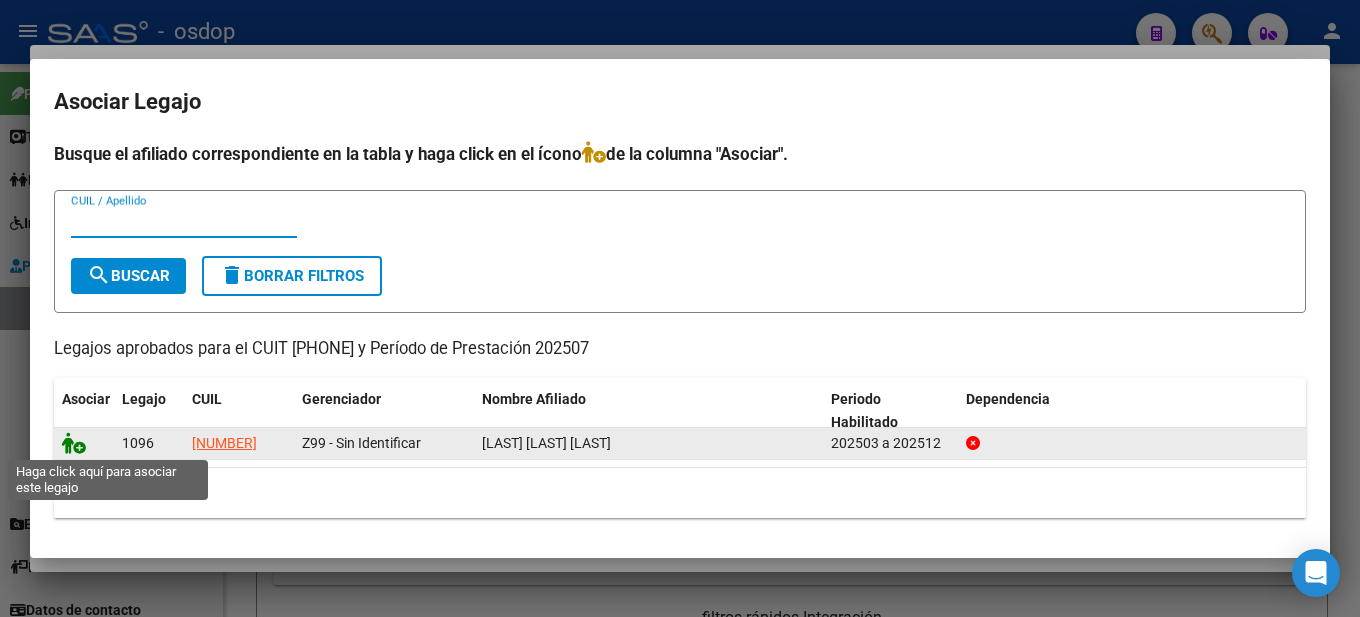 click 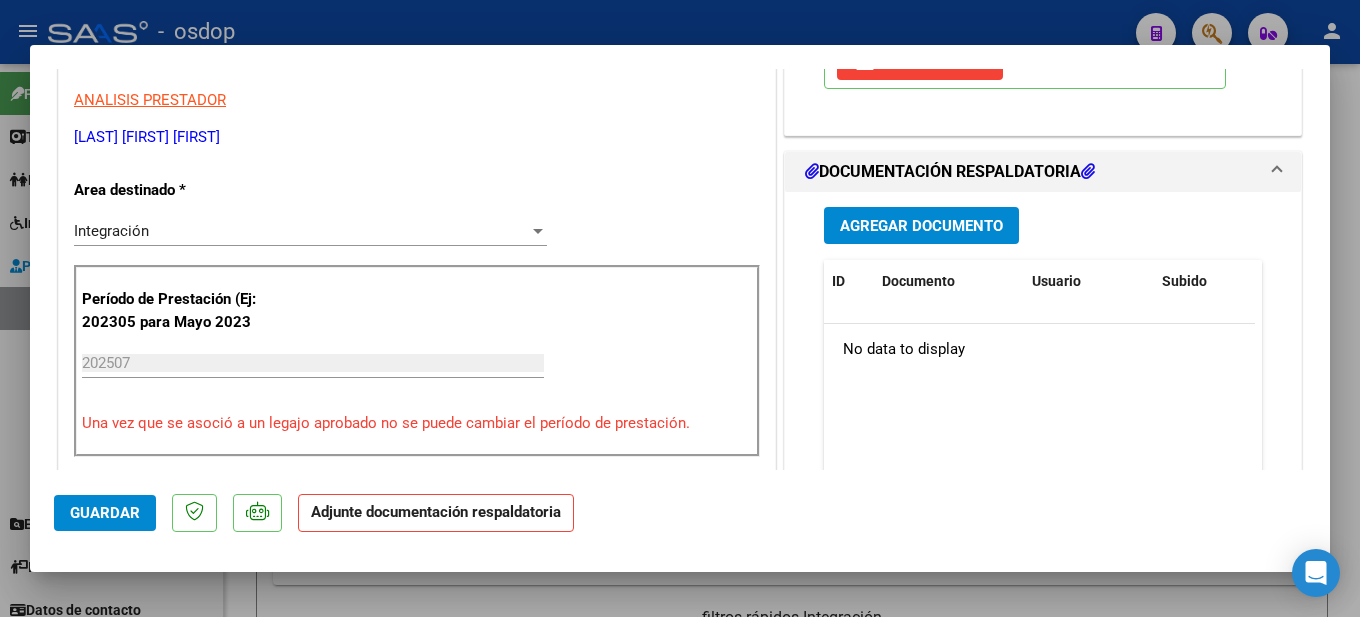 scroll, scrollTop: 500, scrollLeft: 0, axis: vertical 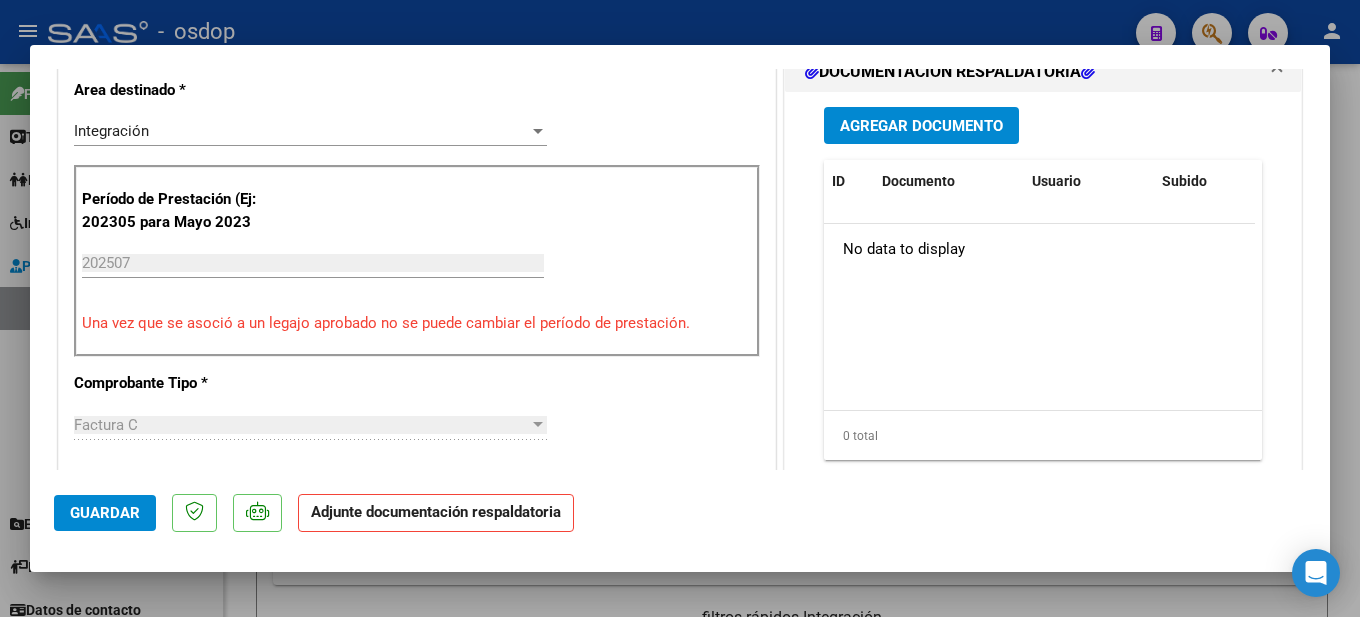 click on "Agregar Documento" at bounding box center [921, 126] 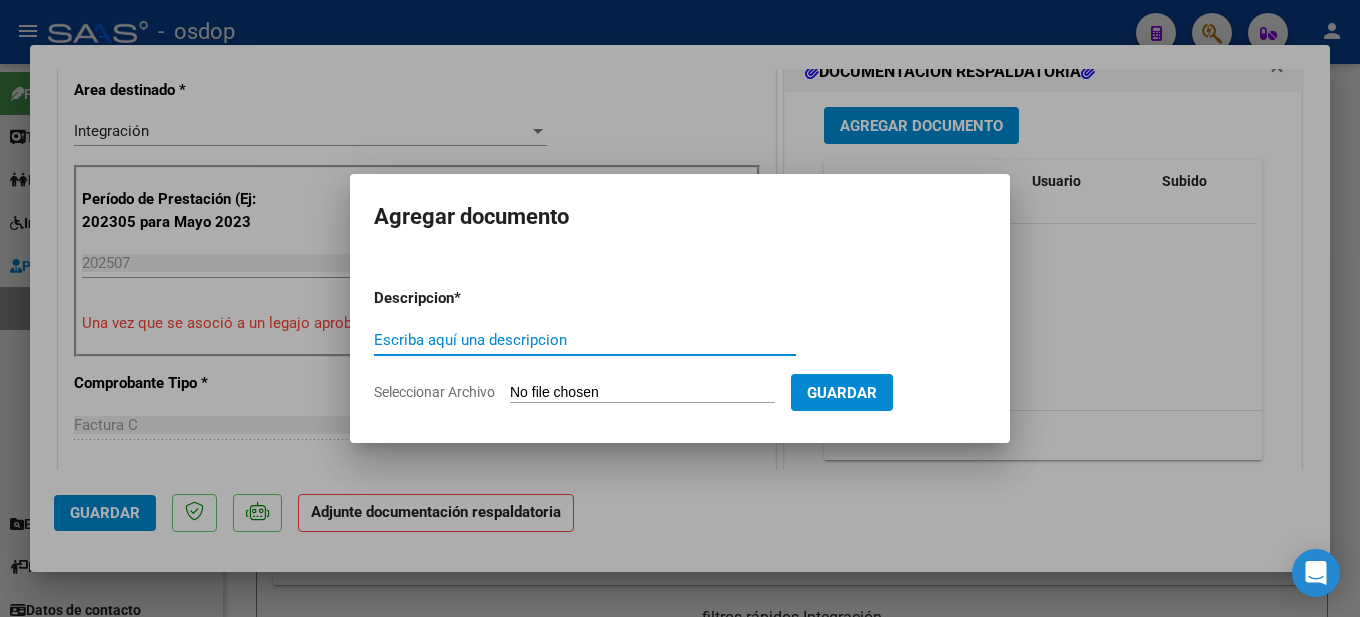 click on "Escriba aquí una descripcion" at bounding box center [585, 340] 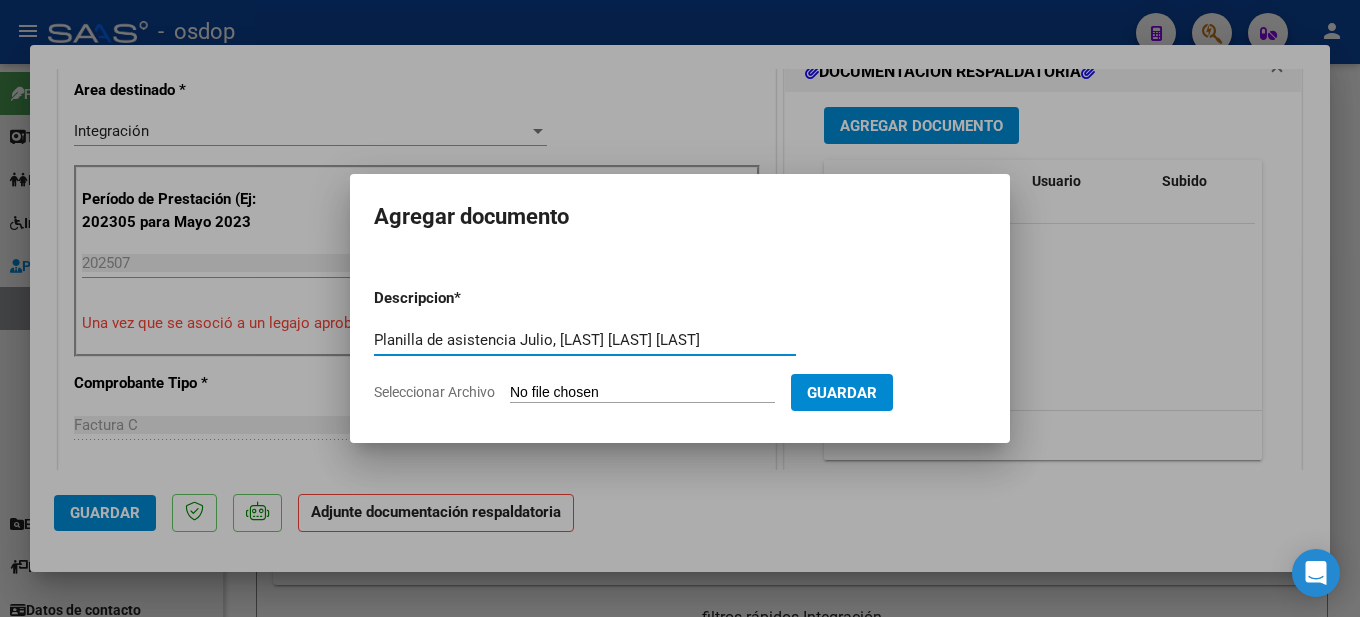 type on "Planilla de asistencia Julio, [LAST] [LAST] [LAST]" 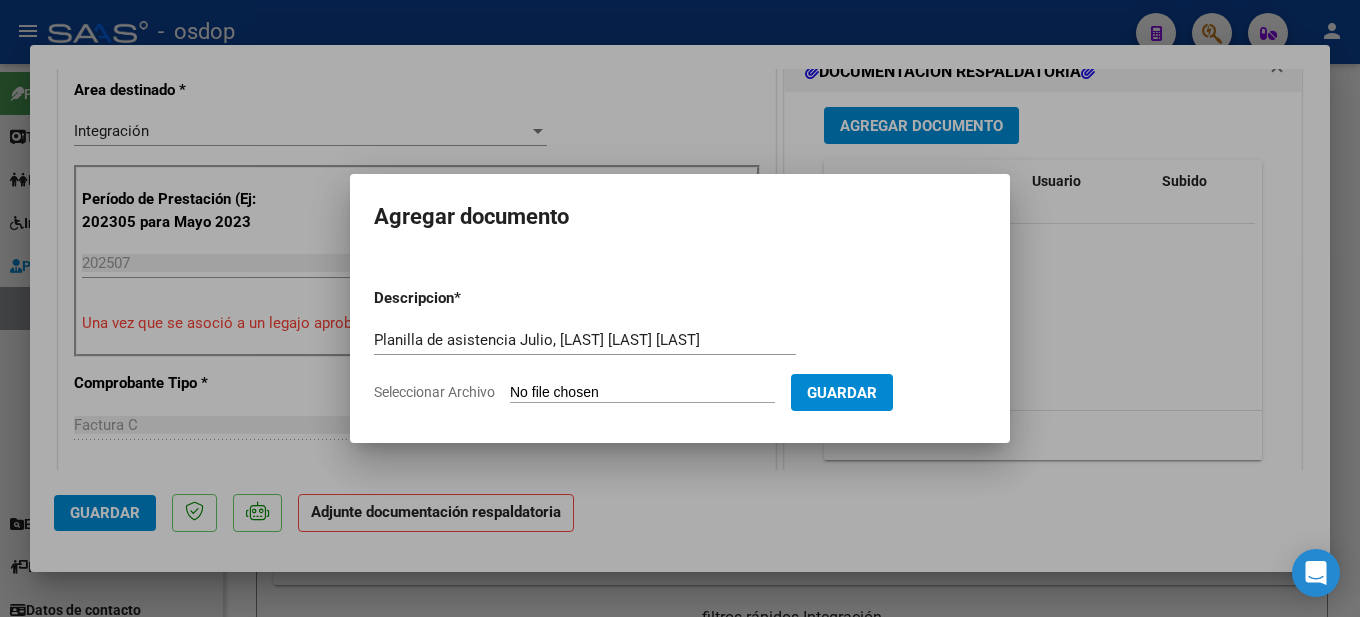 type on "C:\fakepath\[FIRST] [LAST].pdf" 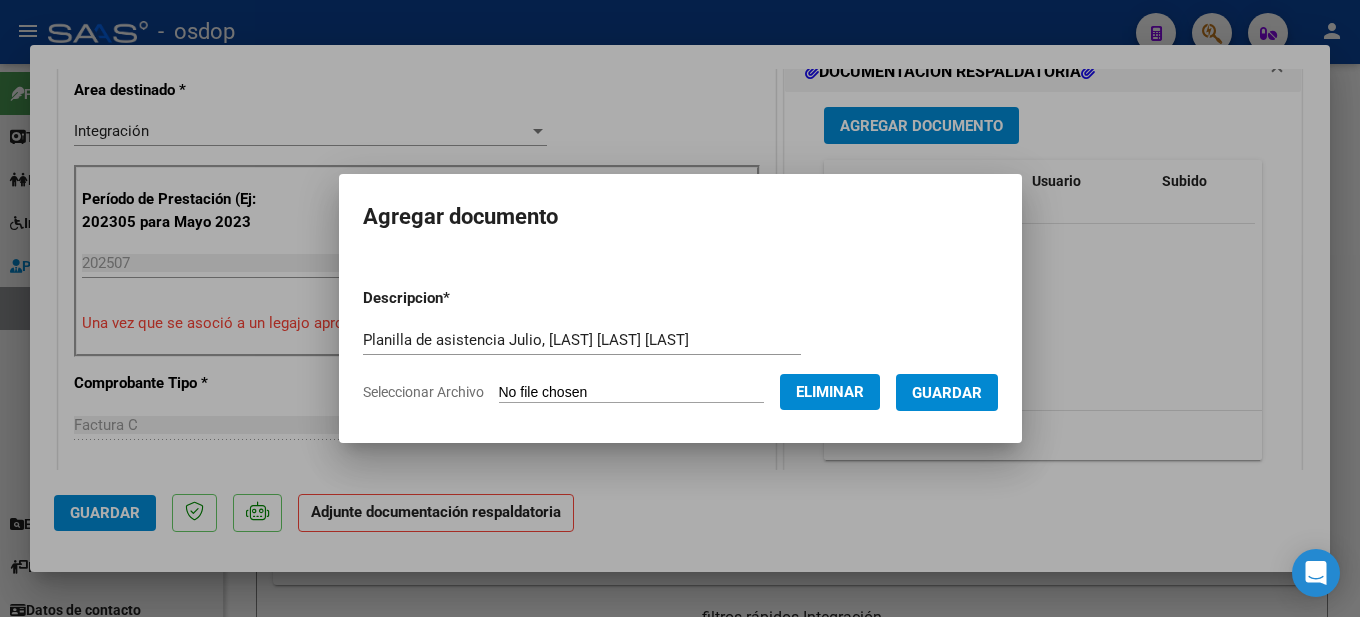 click on "Guardar" at bounding box center [947, 393] 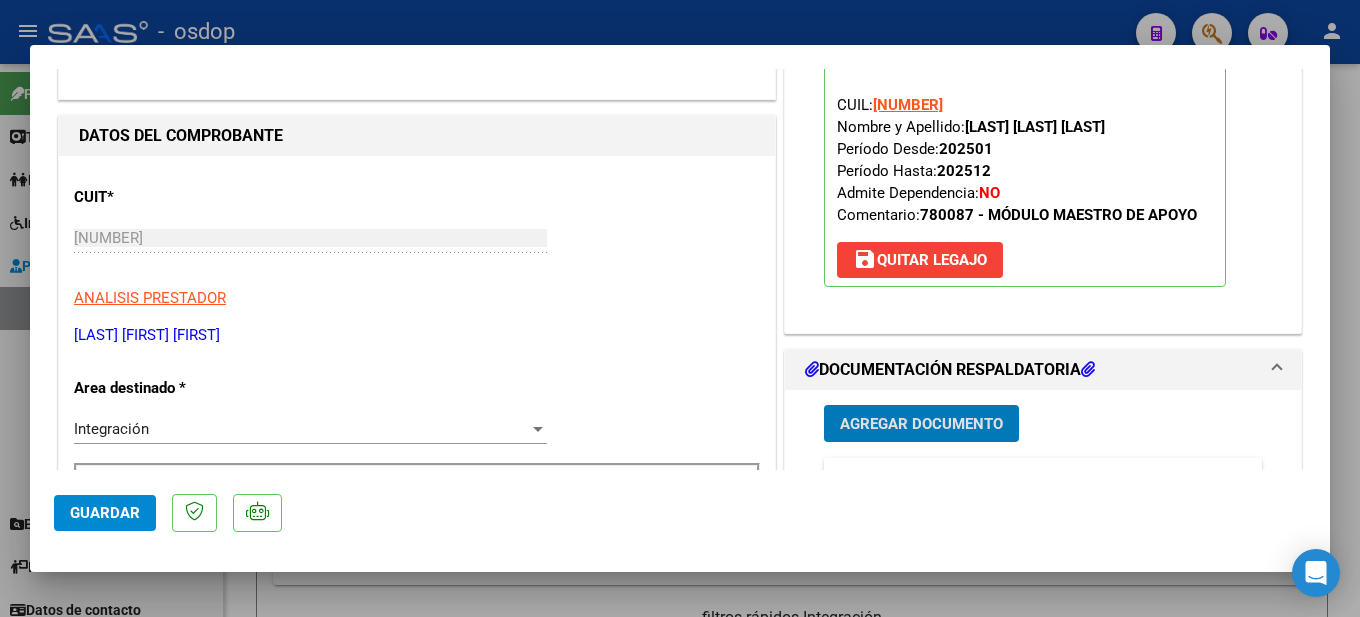 scroll, scrollTop: 0, scrollLeft: 0, axis: both 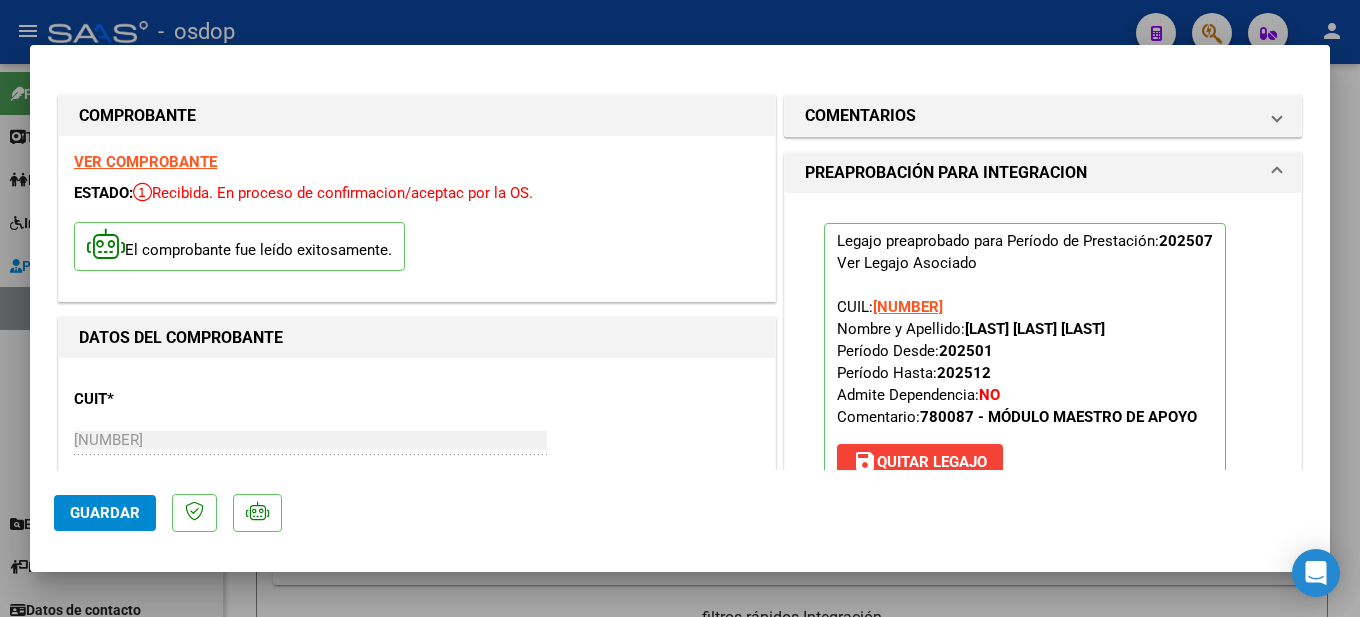 click at bounding box center [680, 308] 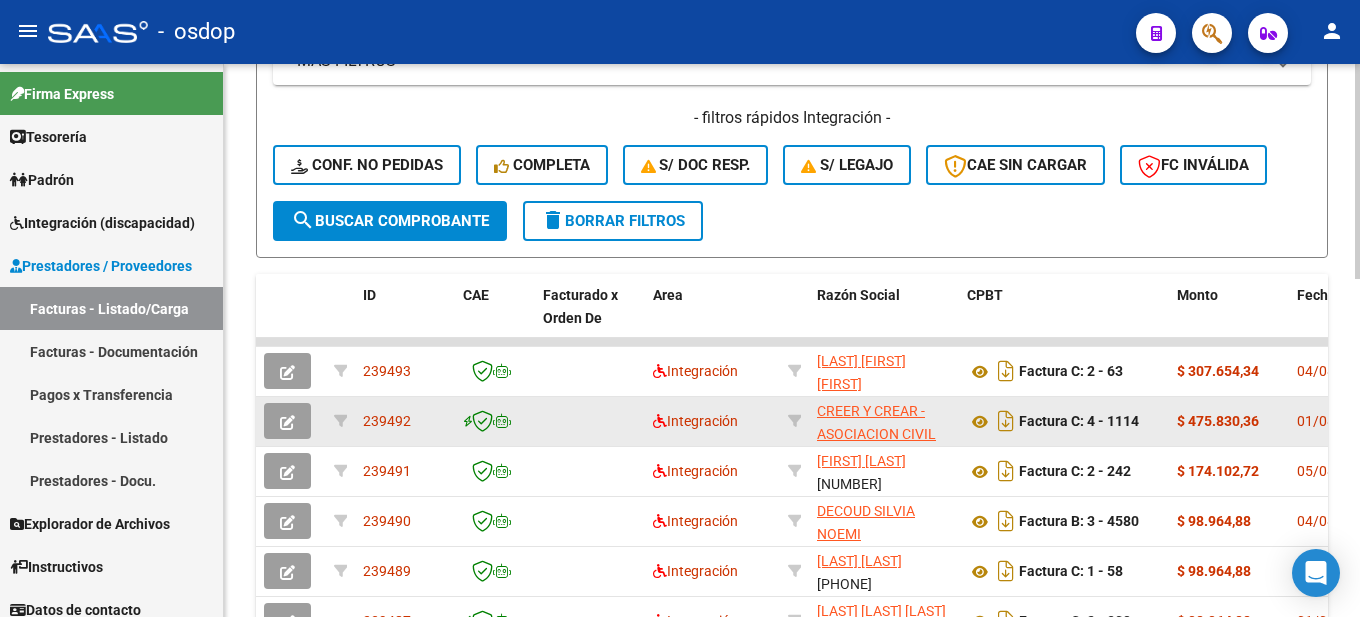 scroll, scrollTop: 800, scrollLeft: 0, axis: vertical 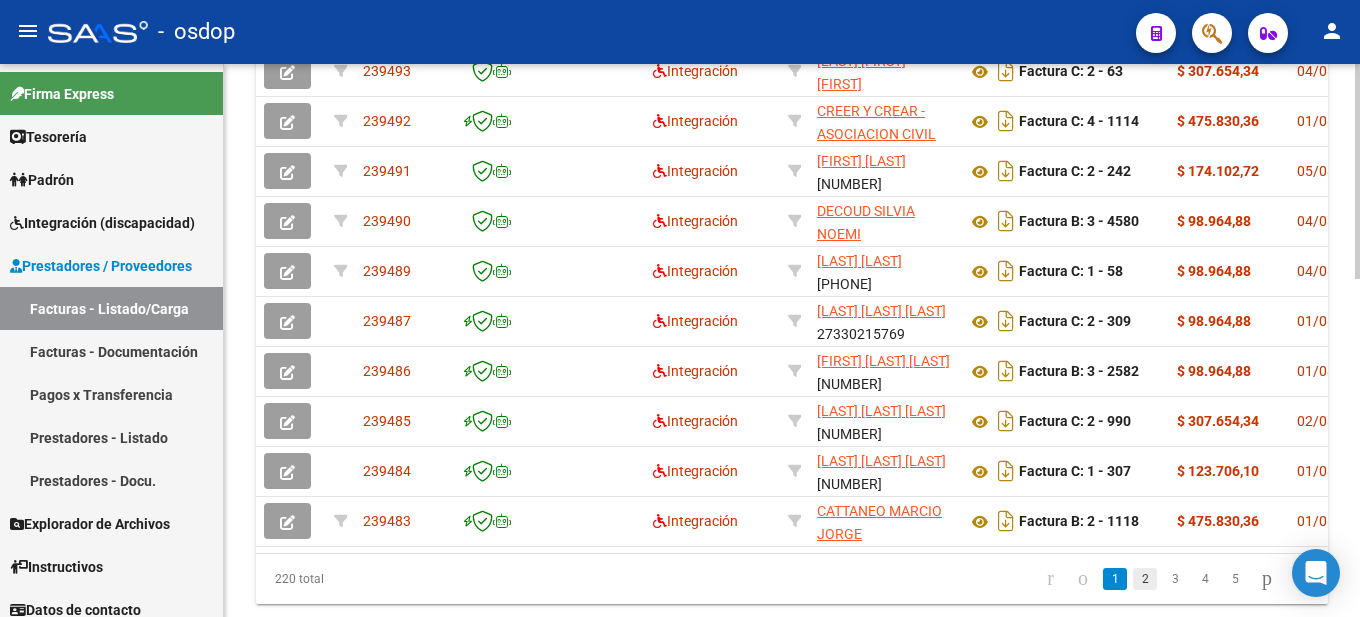 click on "2" 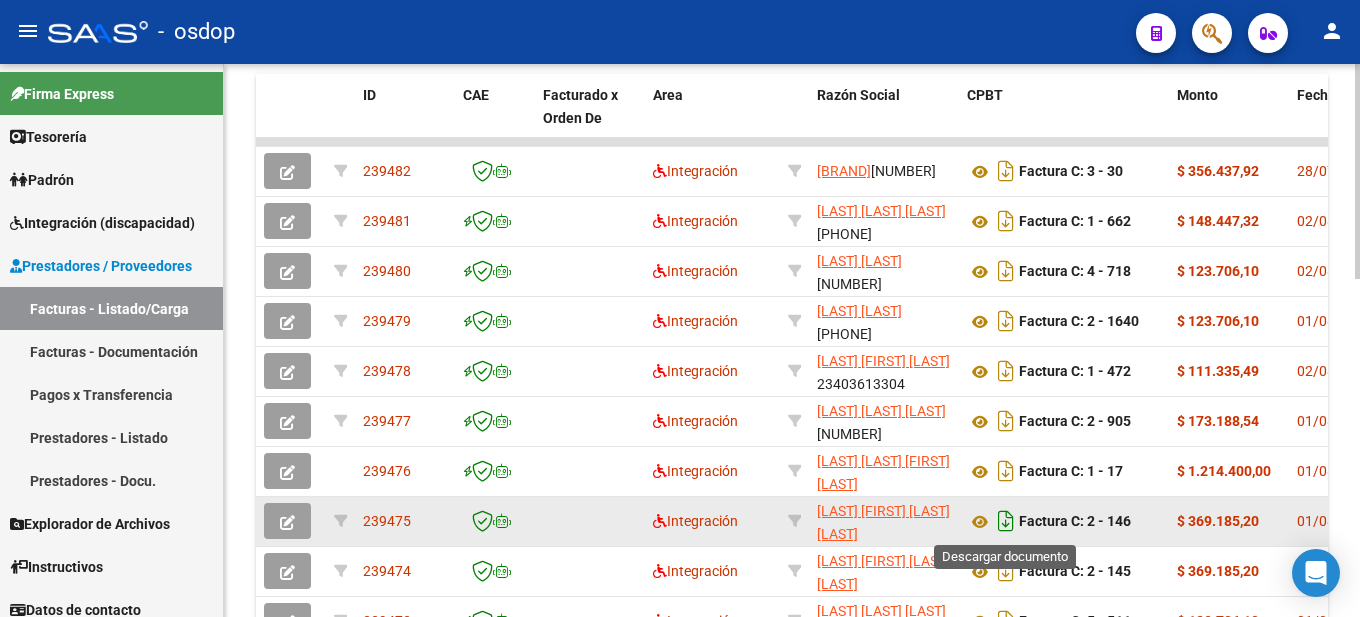 scroll, scrollTop: 867, scrollLeft: 0, axis: vertical 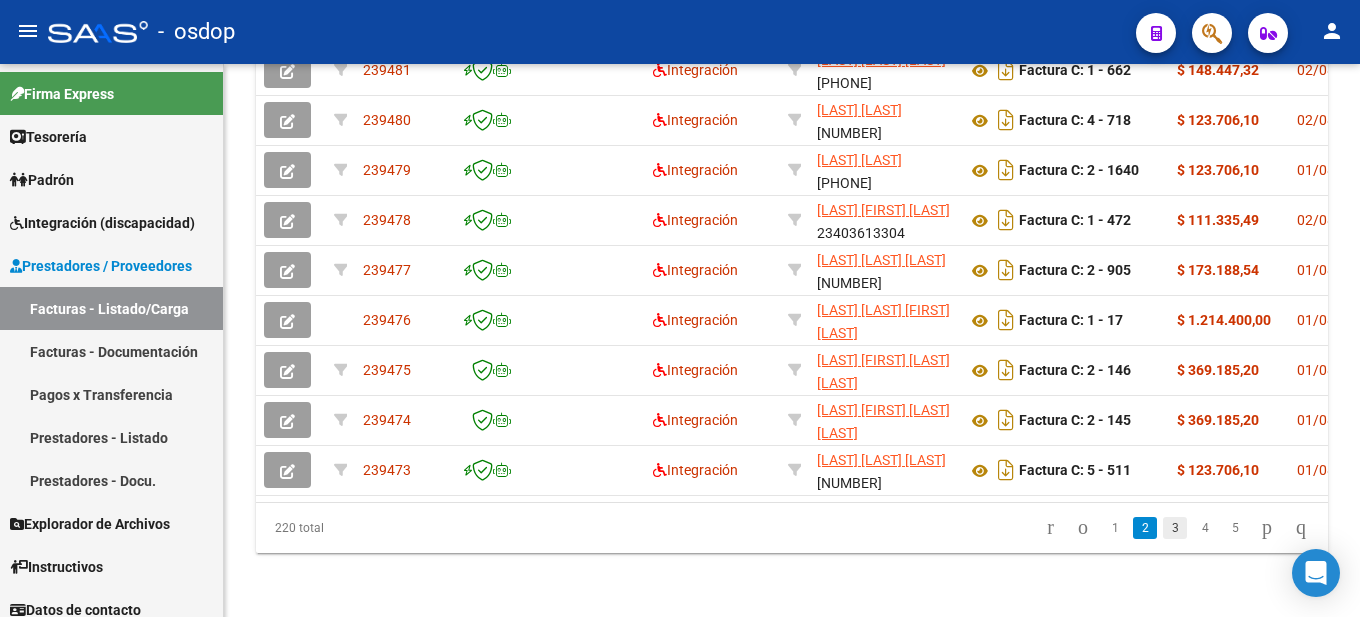 click on "3" 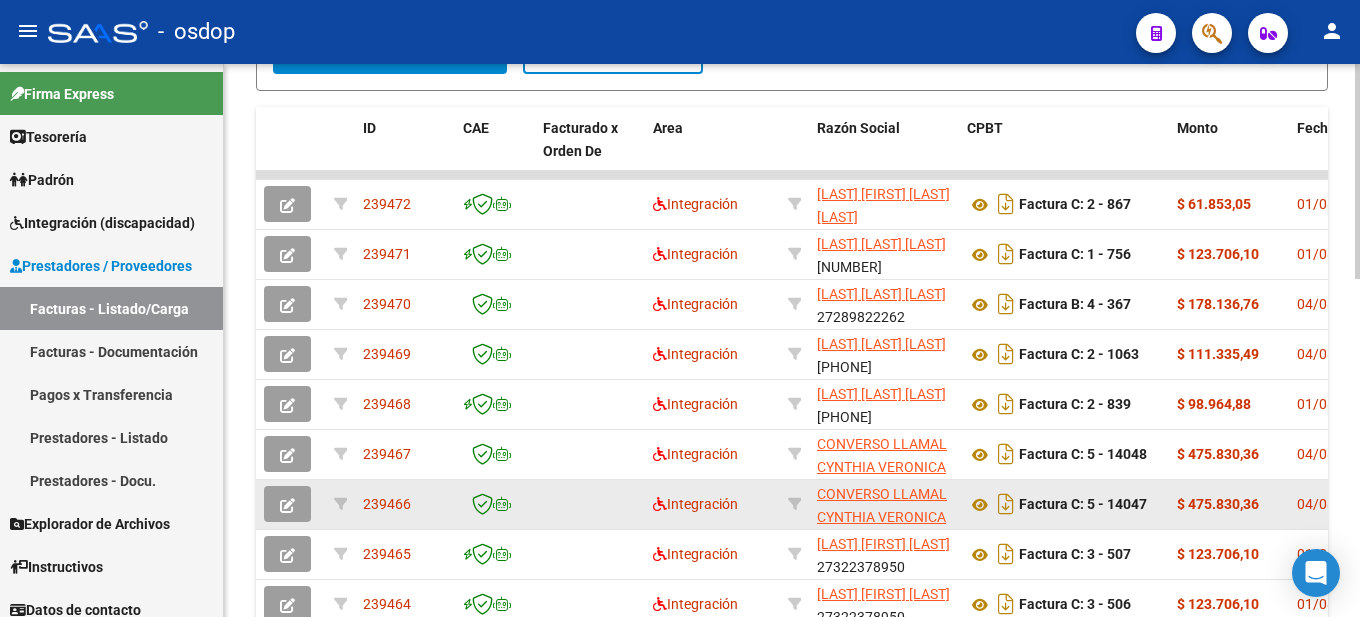 scroll, scrollTop: 867, scrollLeft: 0, axis: vertical 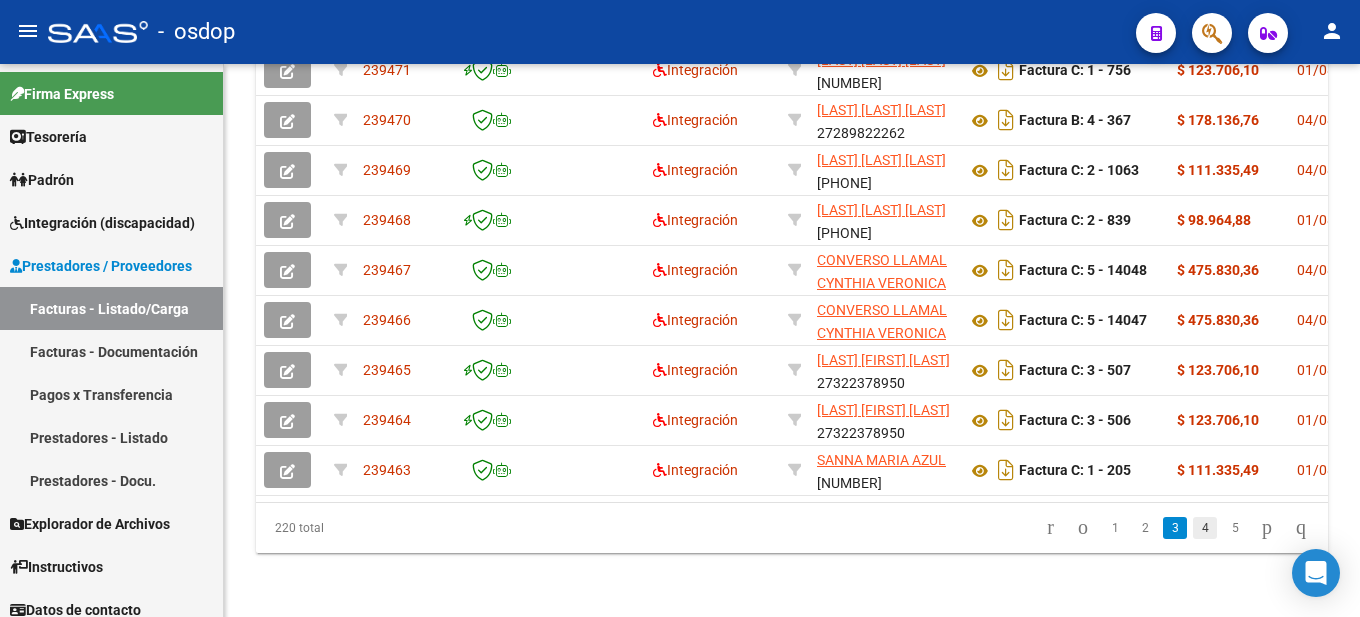 click on "4" 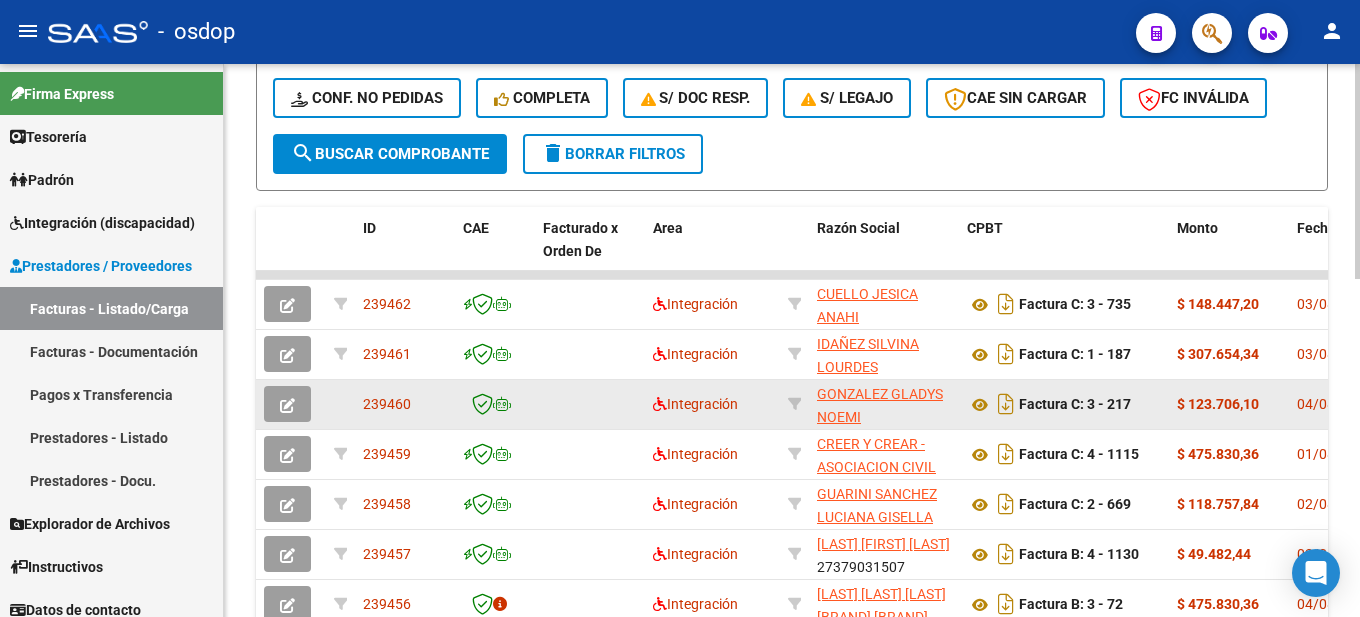 scroll, scrollTop: 867, scrollLeft: 0, axis: vertical 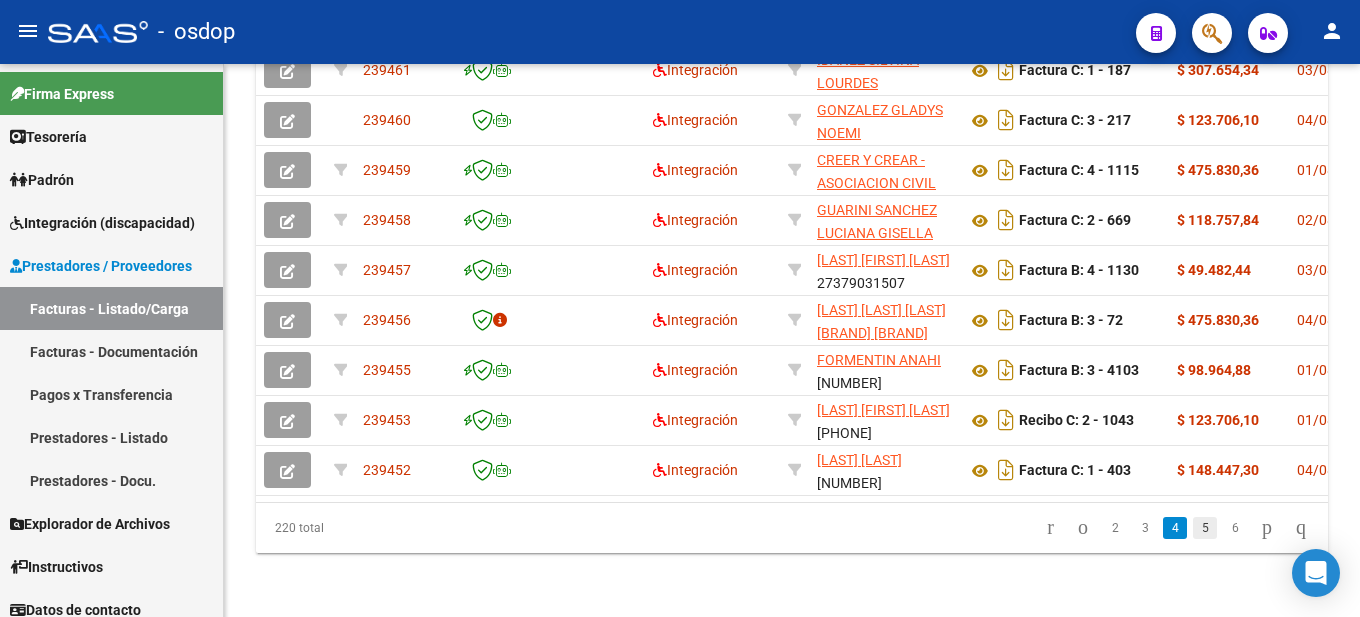 click on "5" 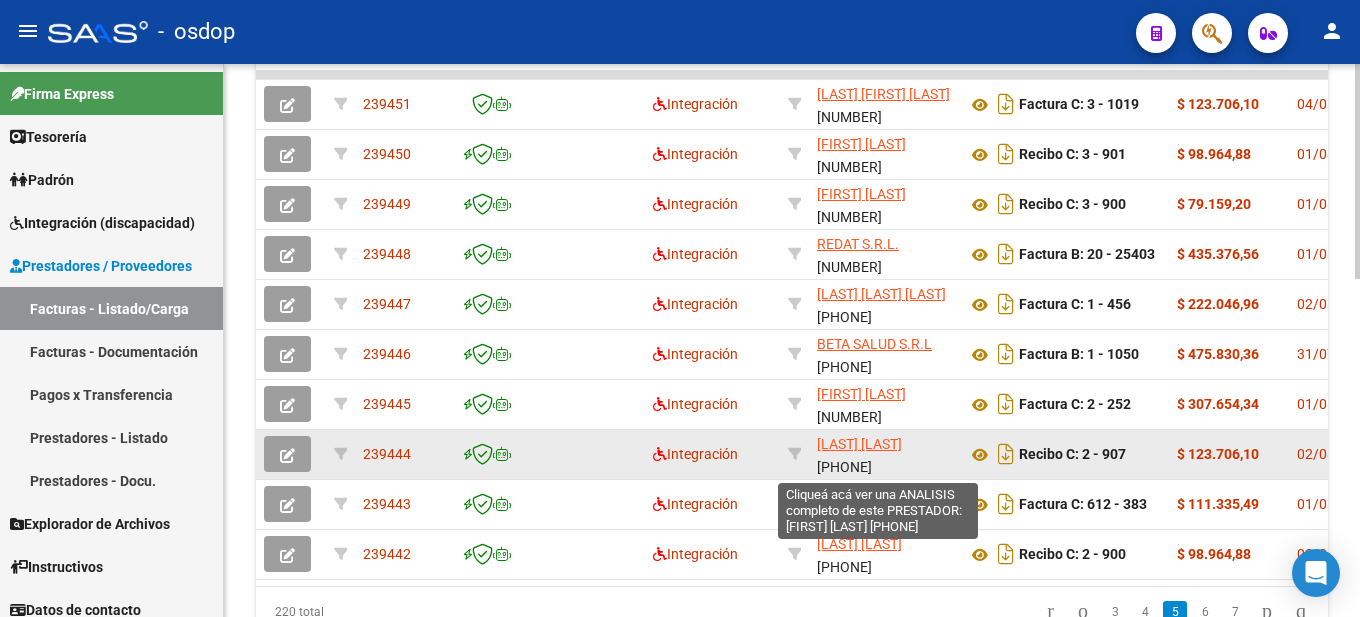 scroll, scrollTop: 467, scrollLeft: 0, axis: vertical 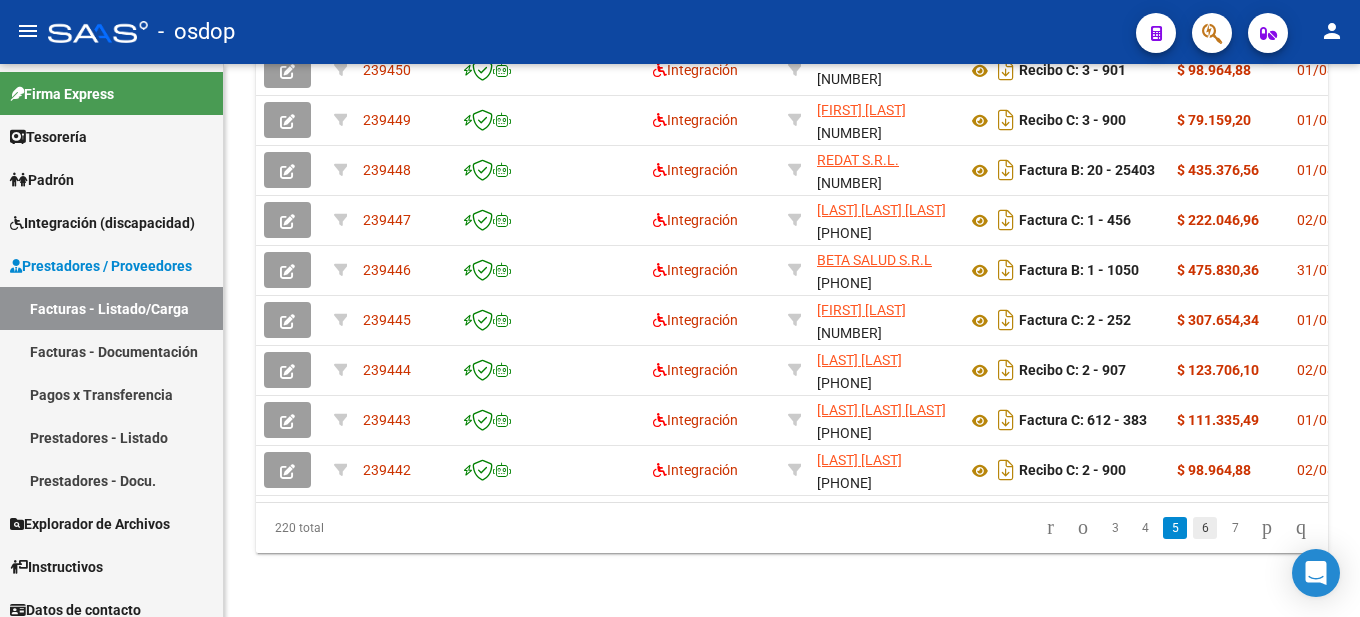 click on "6" 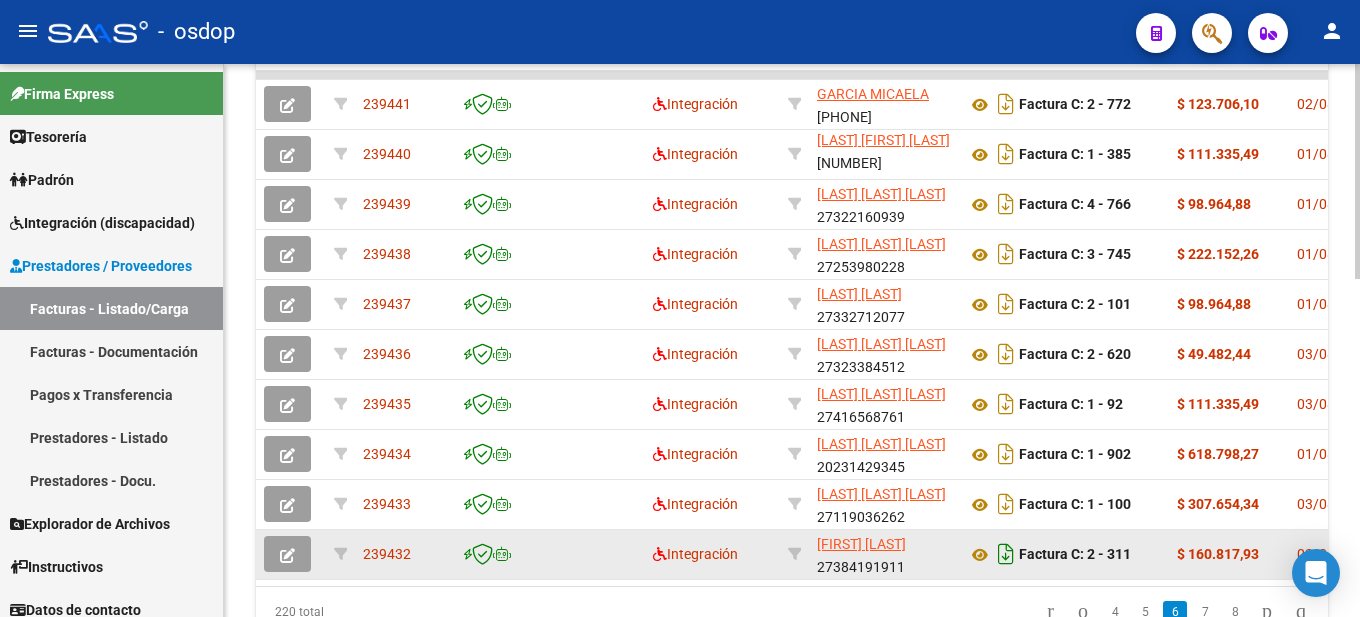 scroll, scrollTop: 867, scrollLeft: 0, axis: vertical 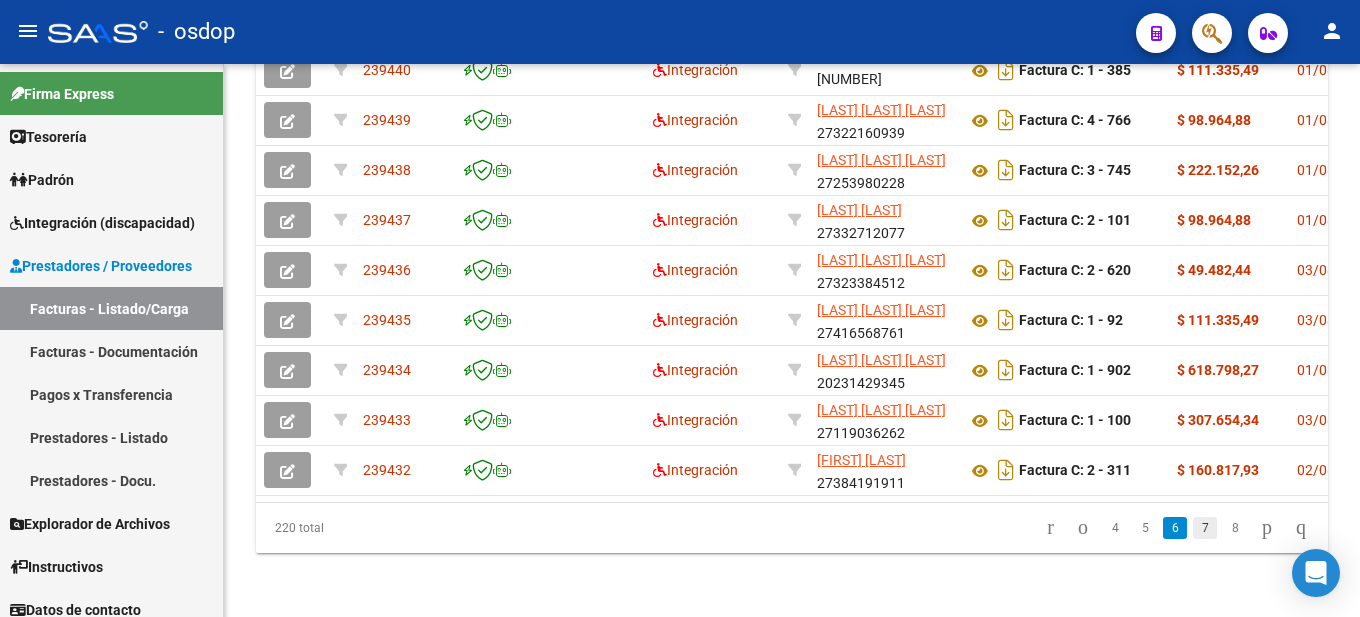 click on "7" 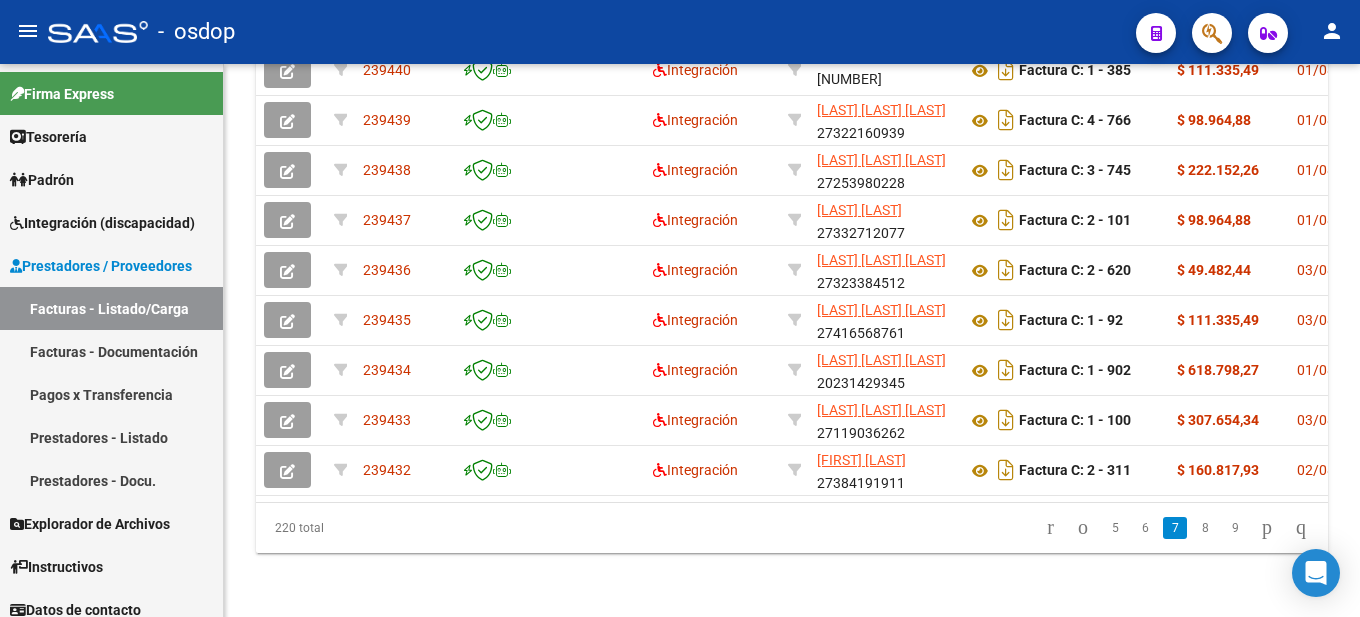 scroll, scrollTop: 872, scrollLeft: 0, axis: vertical 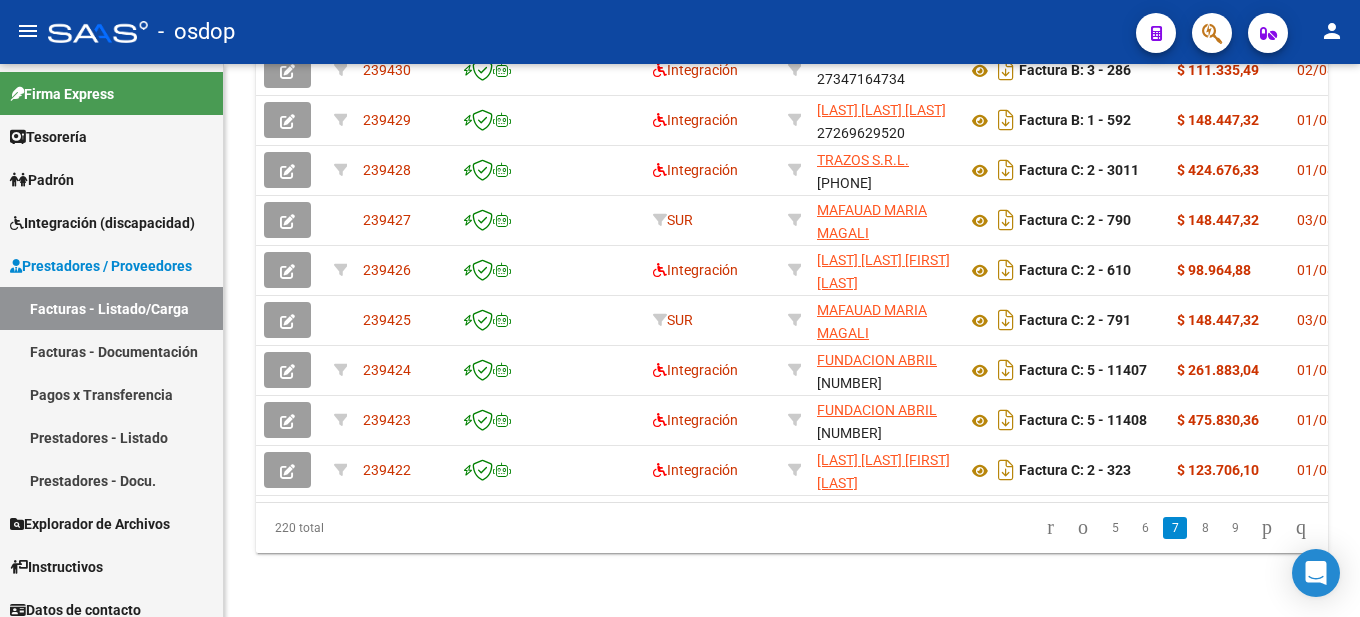 click on "8" 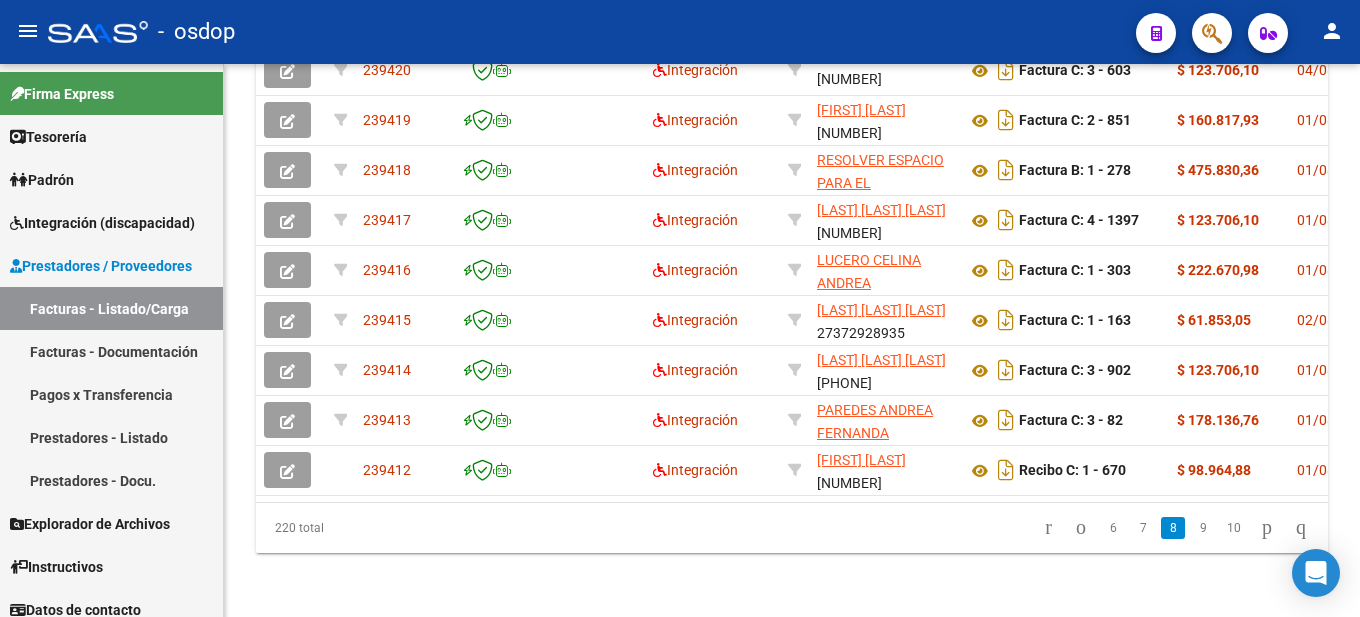 scroll, scrollTop: 867, scrollLeft: 0, axis: vertical 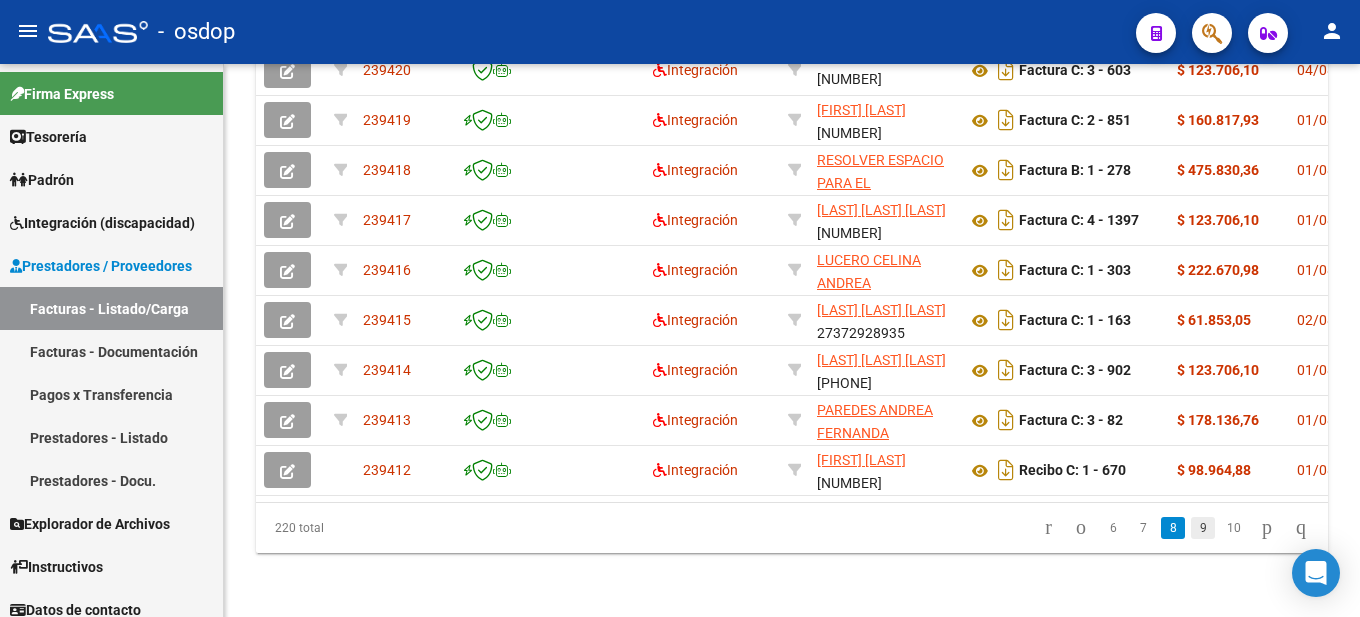click on "9" 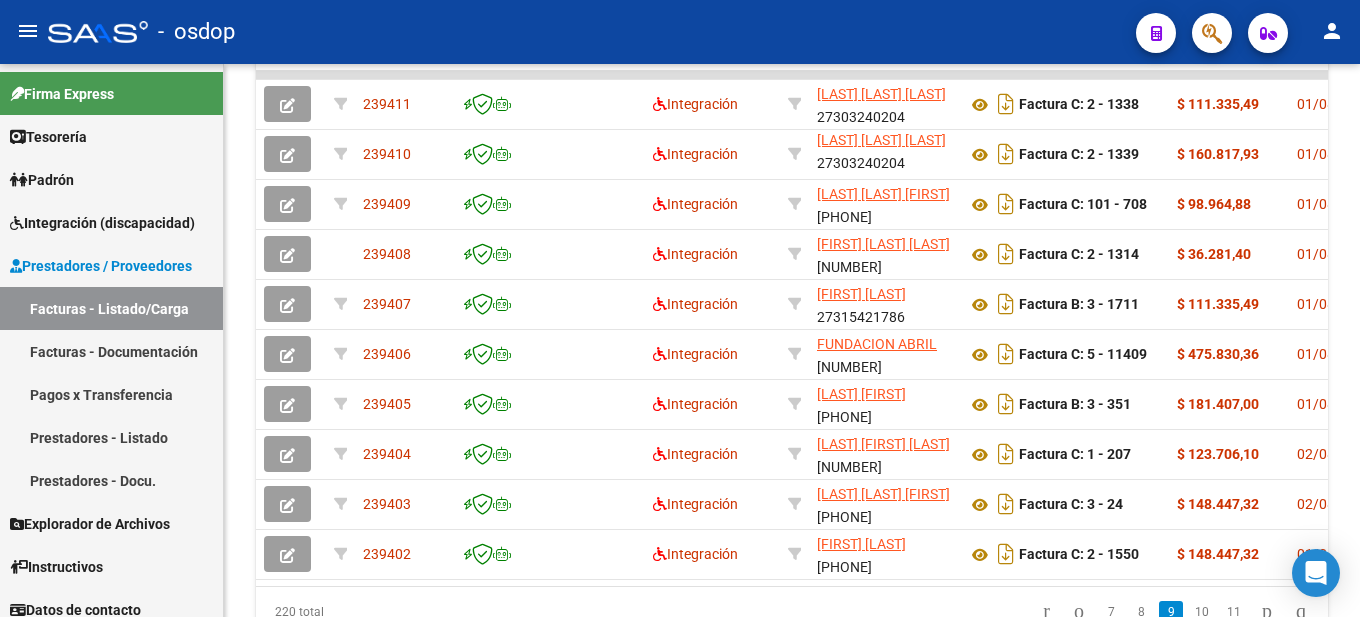 scroll, scrollTop: 867, scrollLeft: 0, axis: vertical 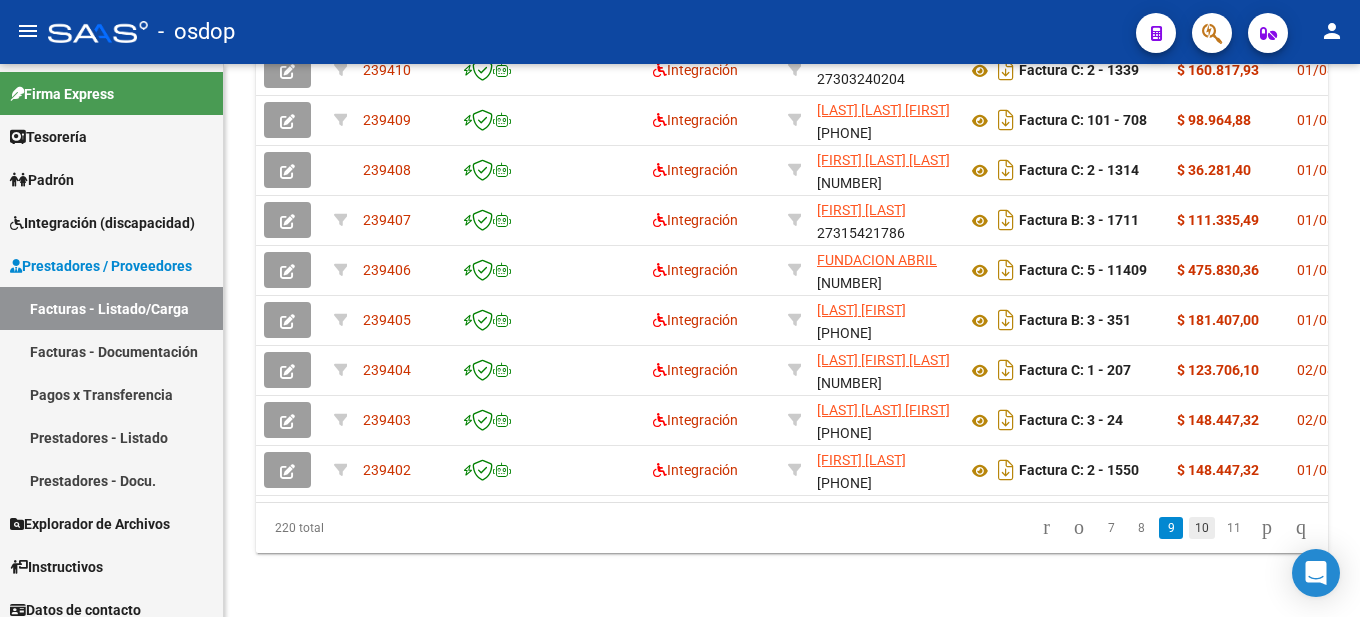 click on "10" 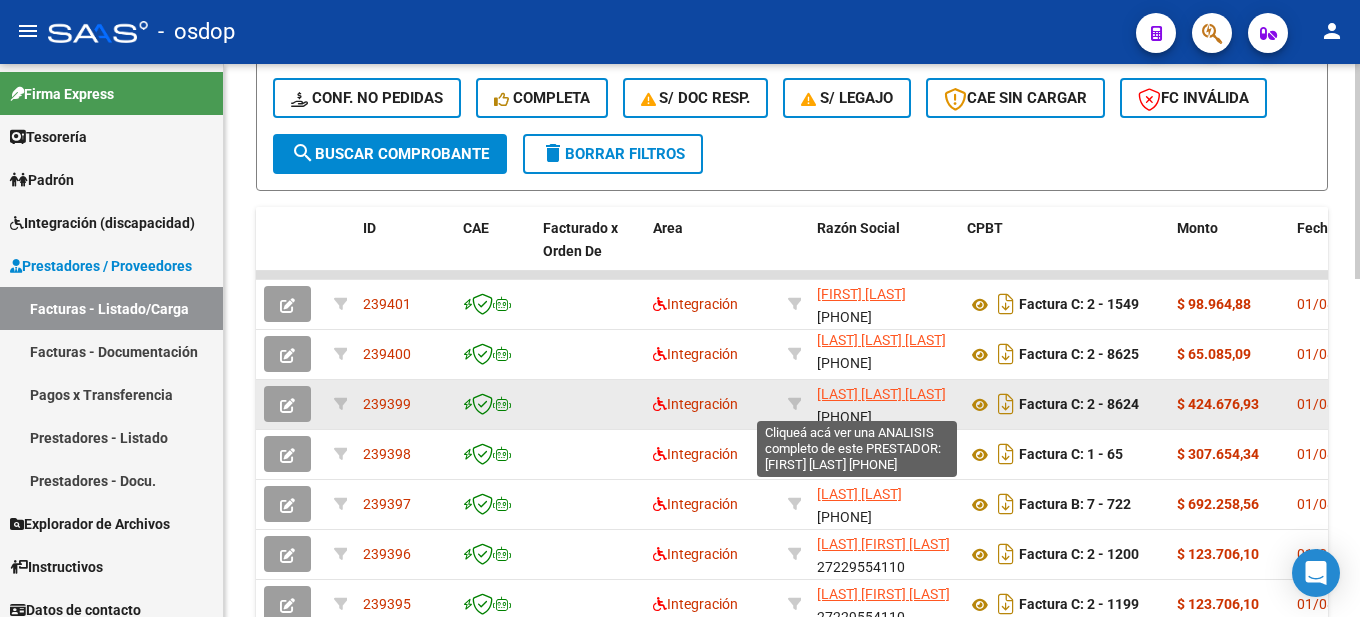 scroll, scrollTop: 467, scrollLeft: 0, axis: vertical 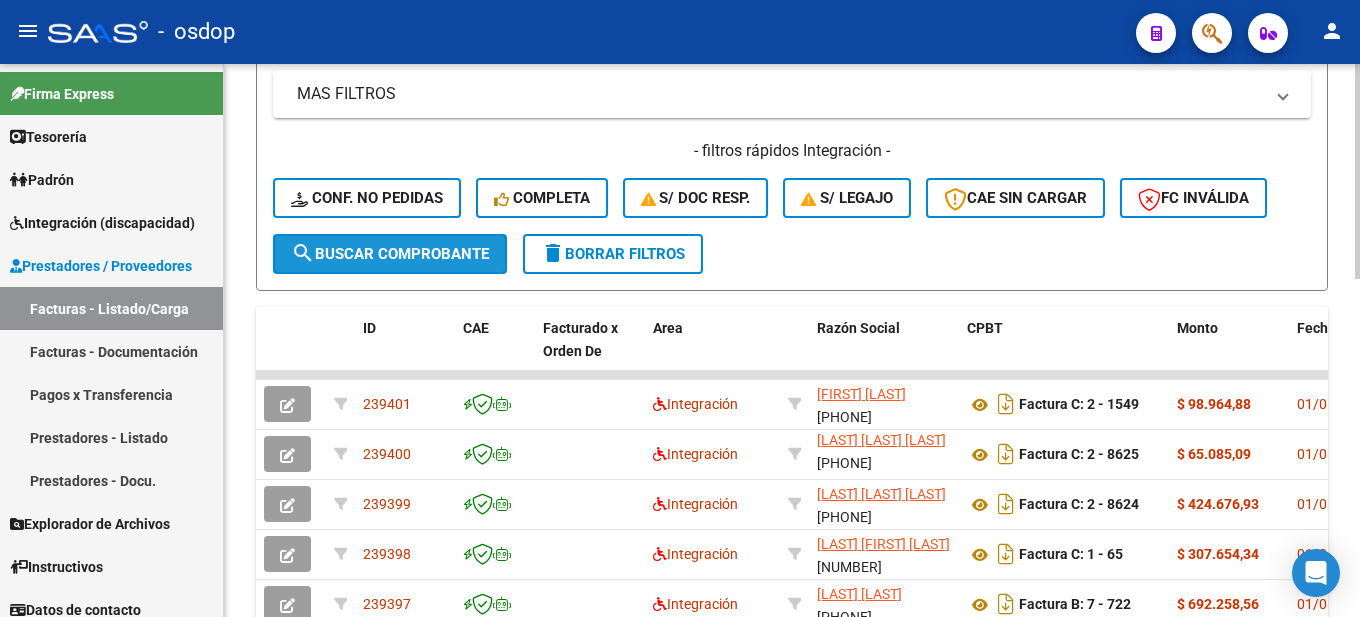 click on "search  Buscar Comprobante" 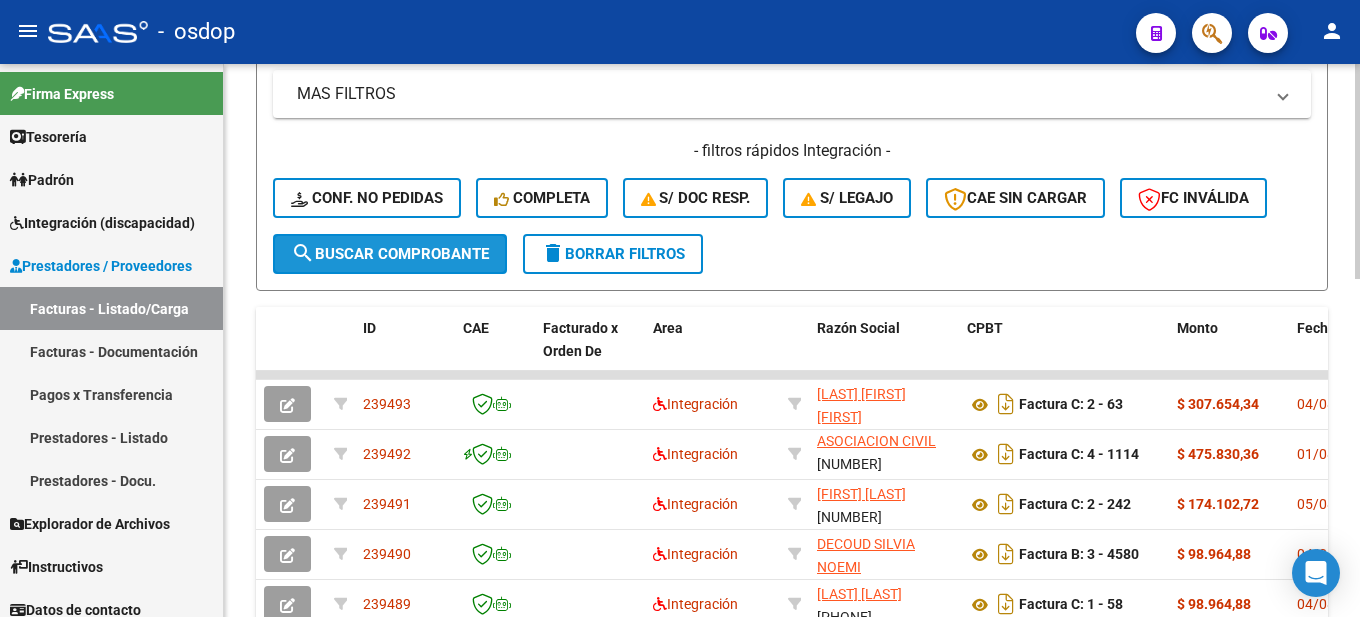 click on "search  Buscar Comprobante" 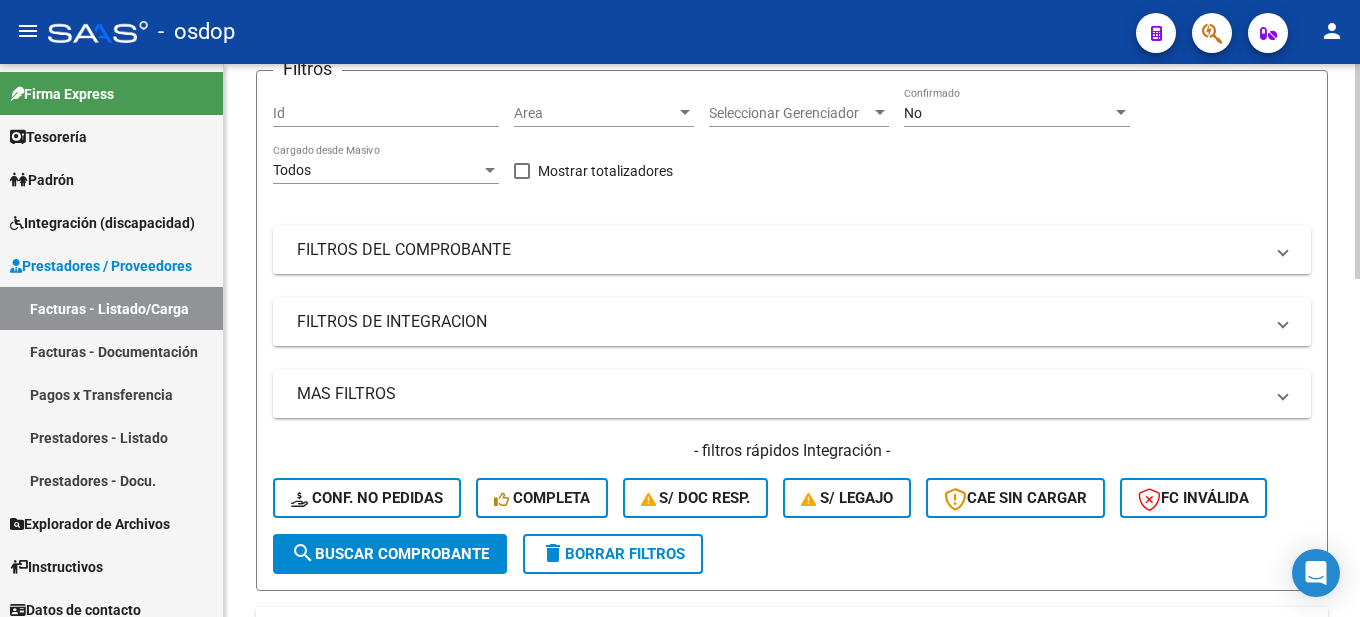 scroll, scrollTop: 0, scrollLeft: 0, axis: both 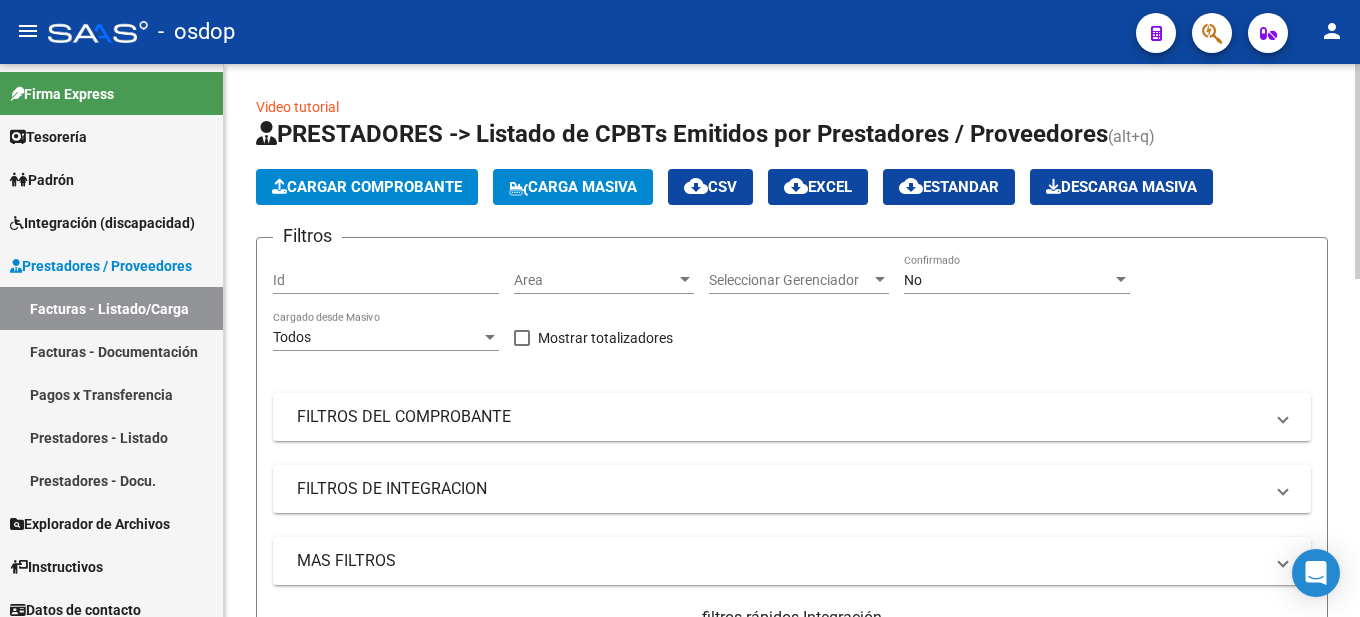 click on "Todos Cargado desde Masivo" 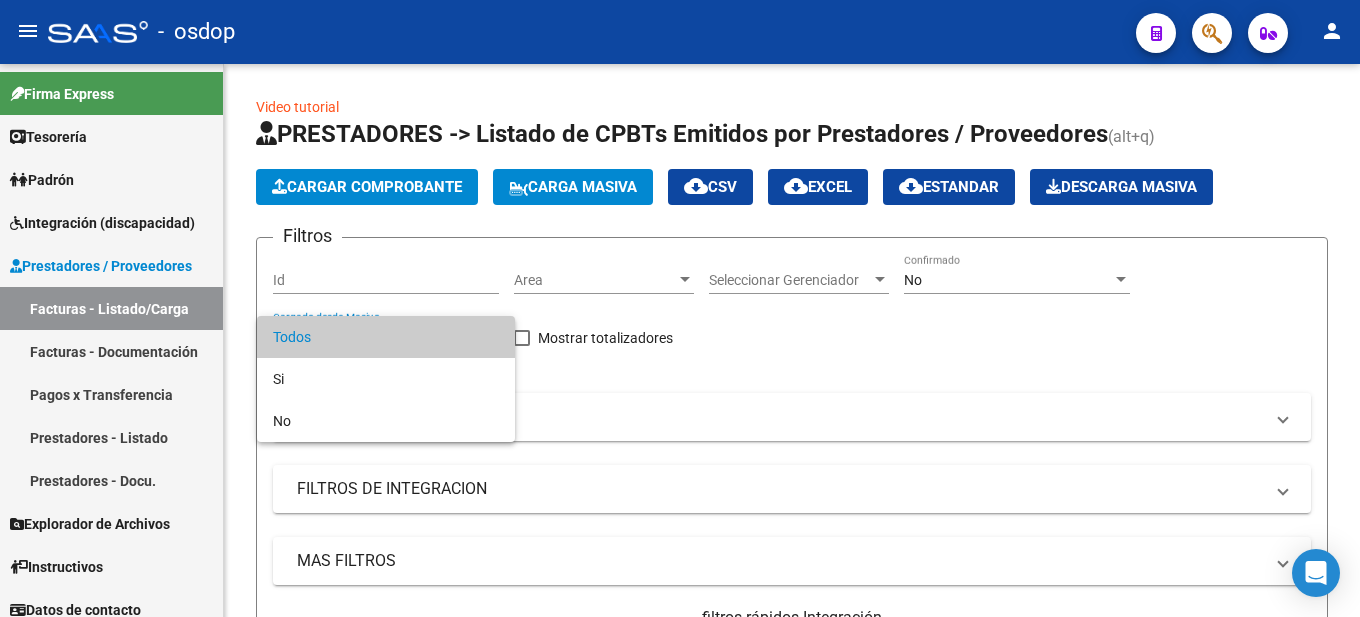 click at bounding box center (680, 308) 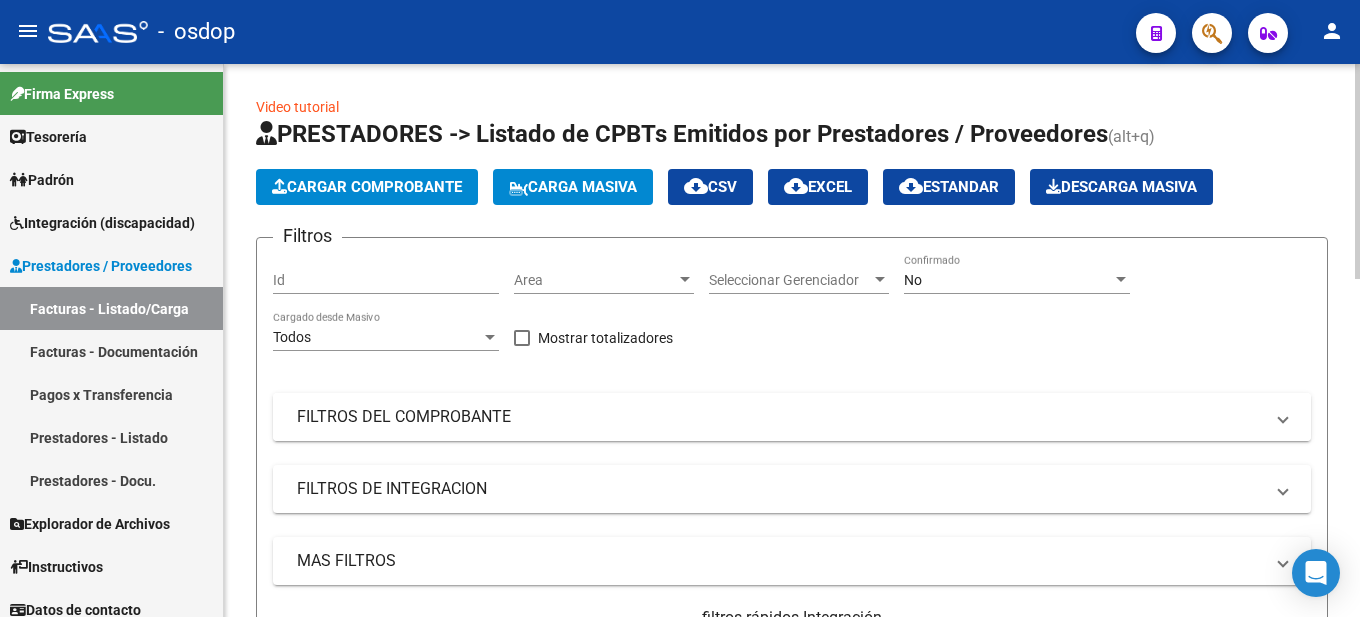 click on "FILTROS DEL COMPROBANTE" at bounding box center [780, 417] 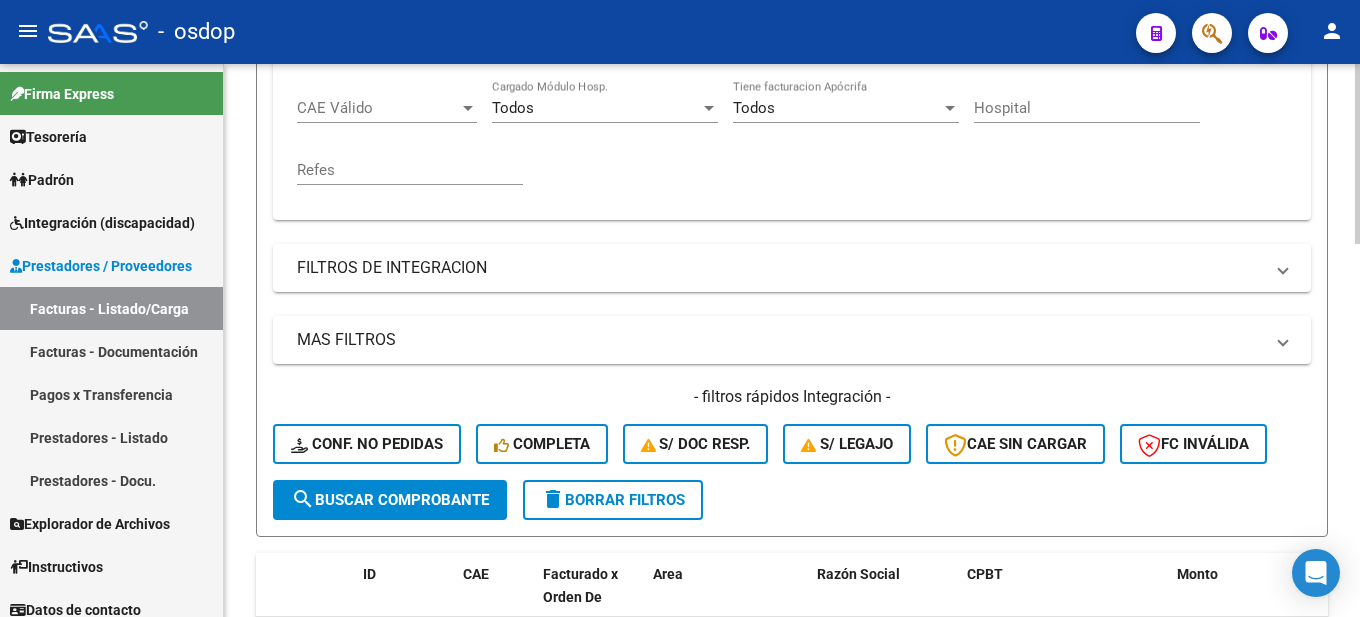 scroll, scrollTop: 100, scrollLeft: 0, axis: vertical 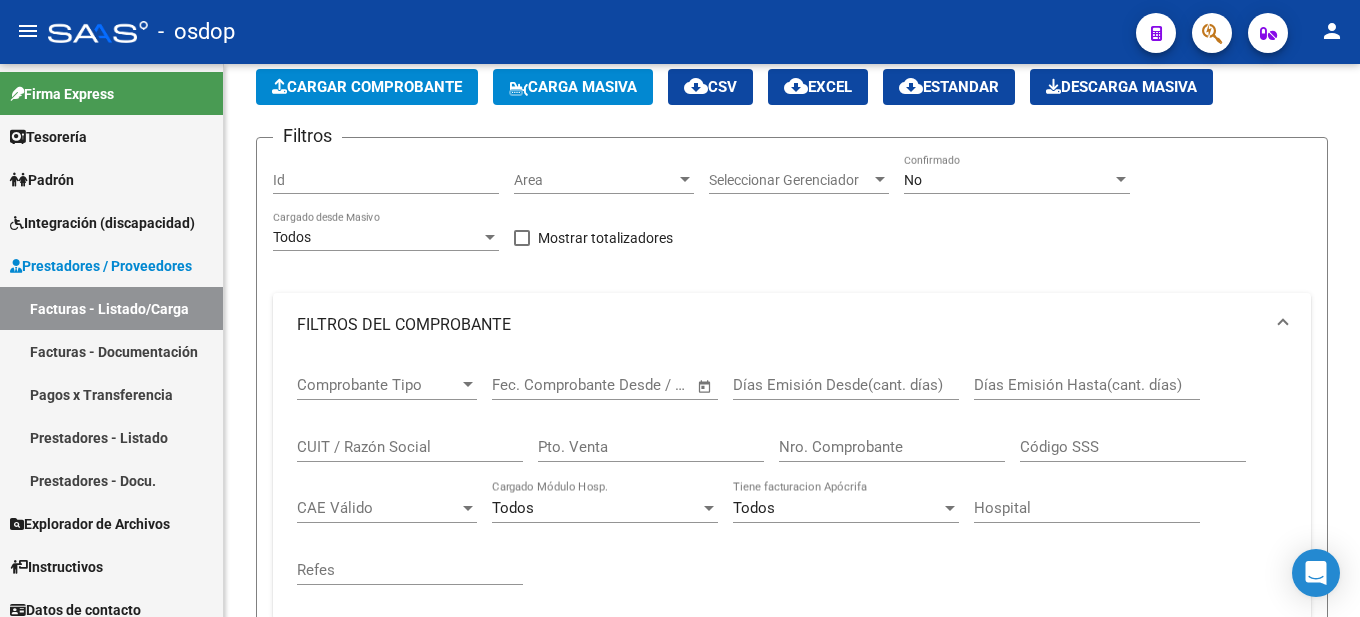 click 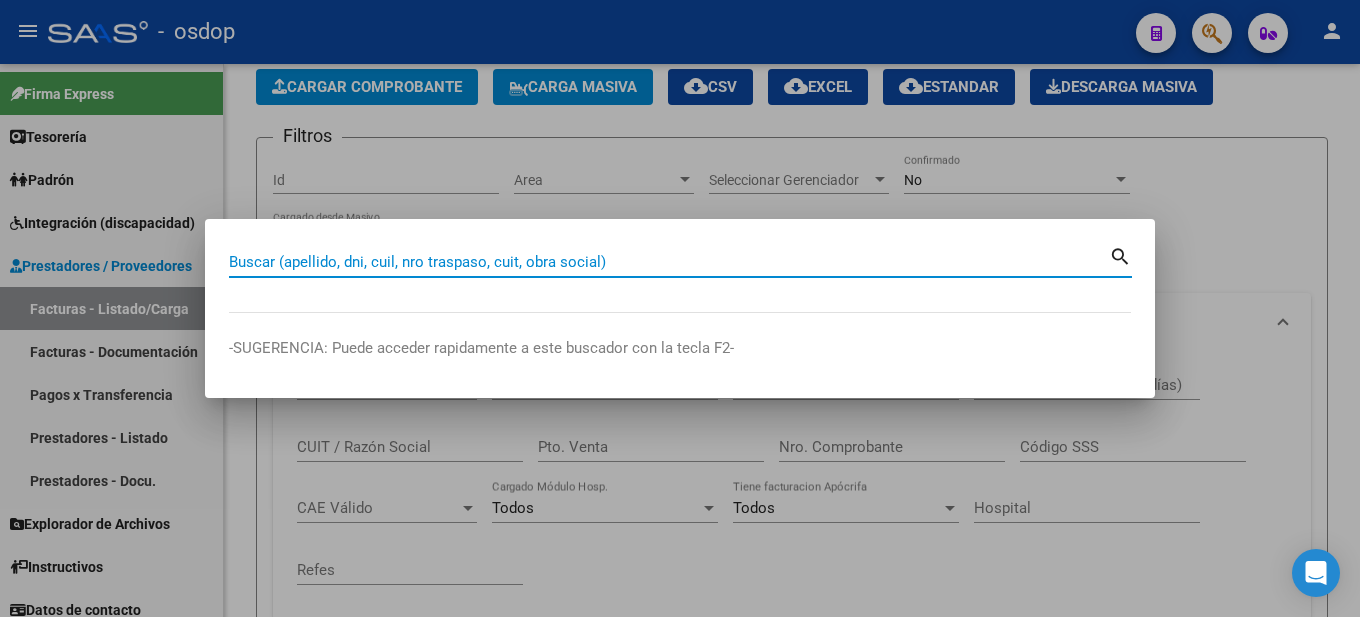 click at bounding box center [680, 308] 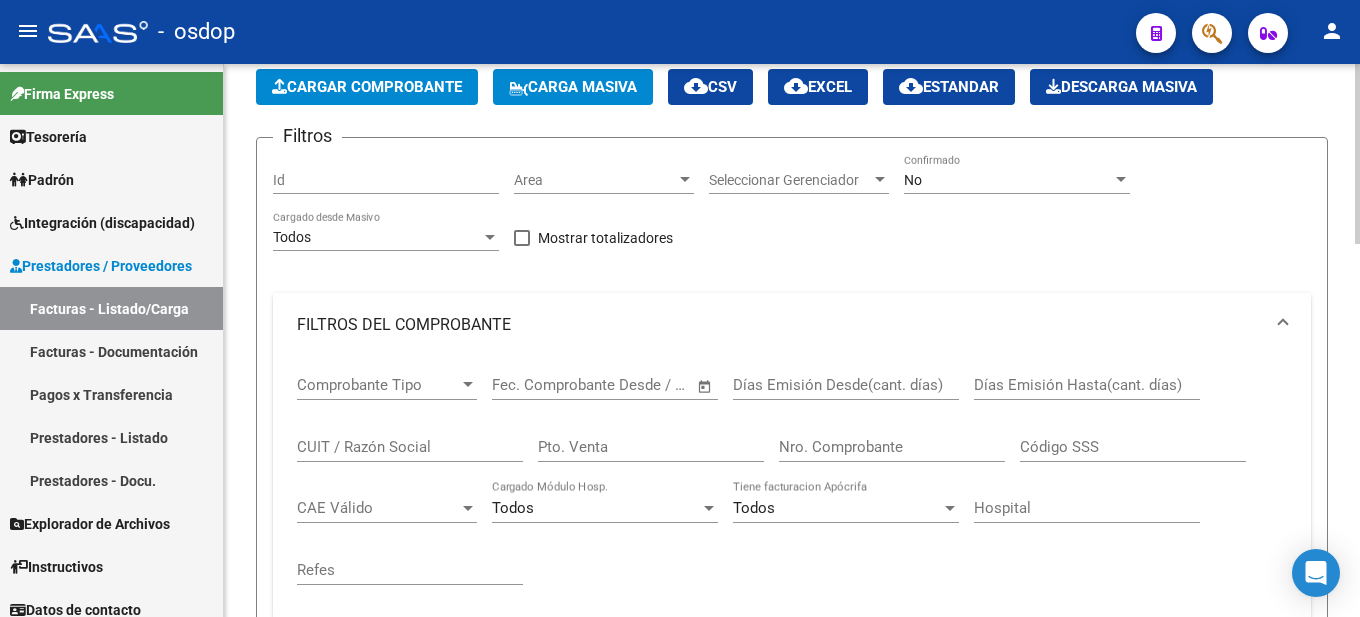 scroll, scrollTop: 0, scrollLeft: 0, axis: both 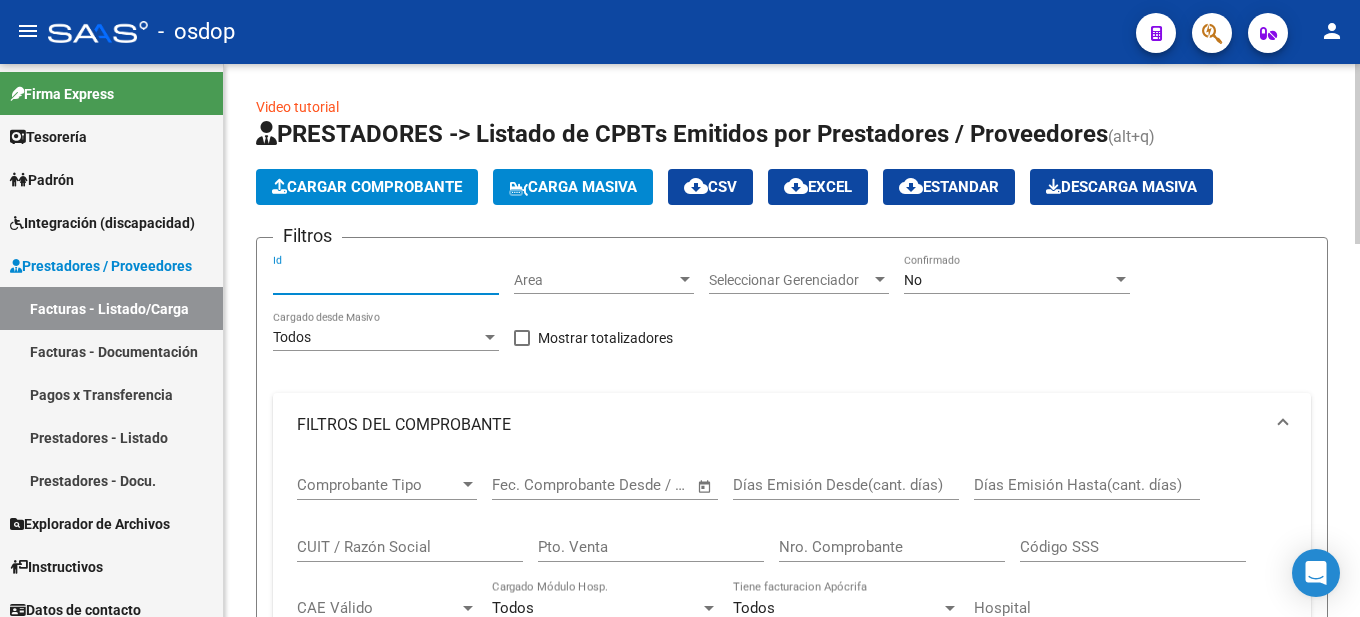 click on "Id" at bounding box center (386, 280) 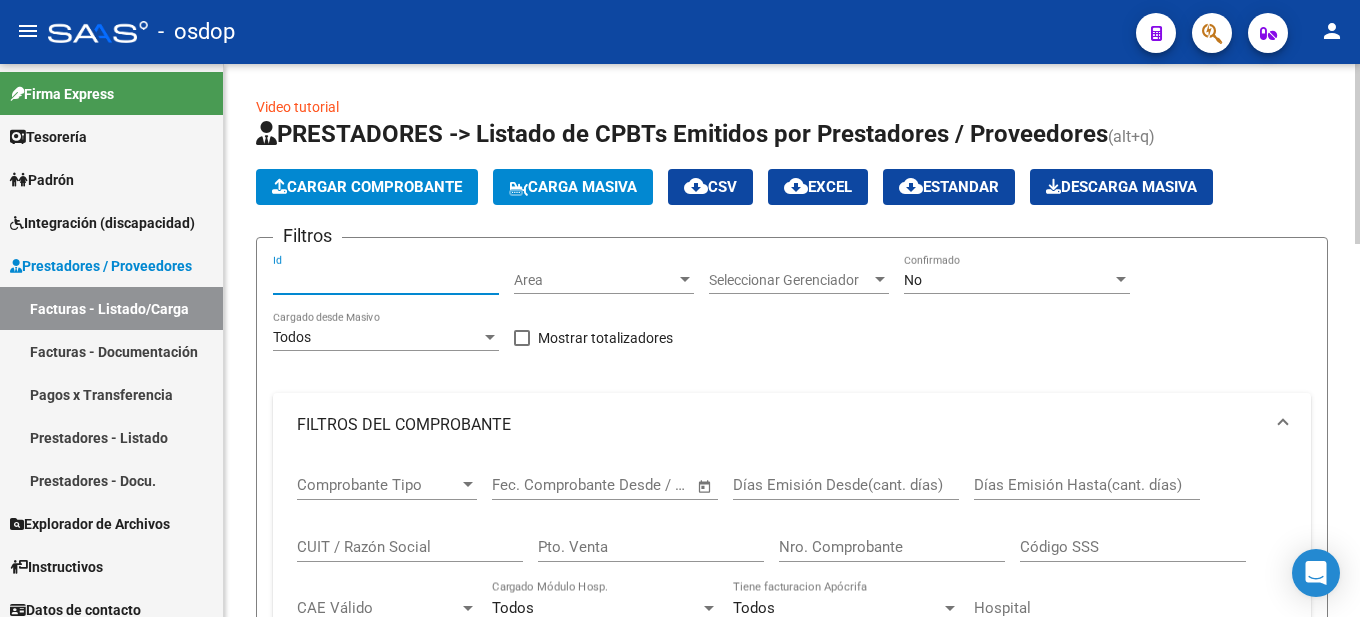 click at bounding box center (490, 337) 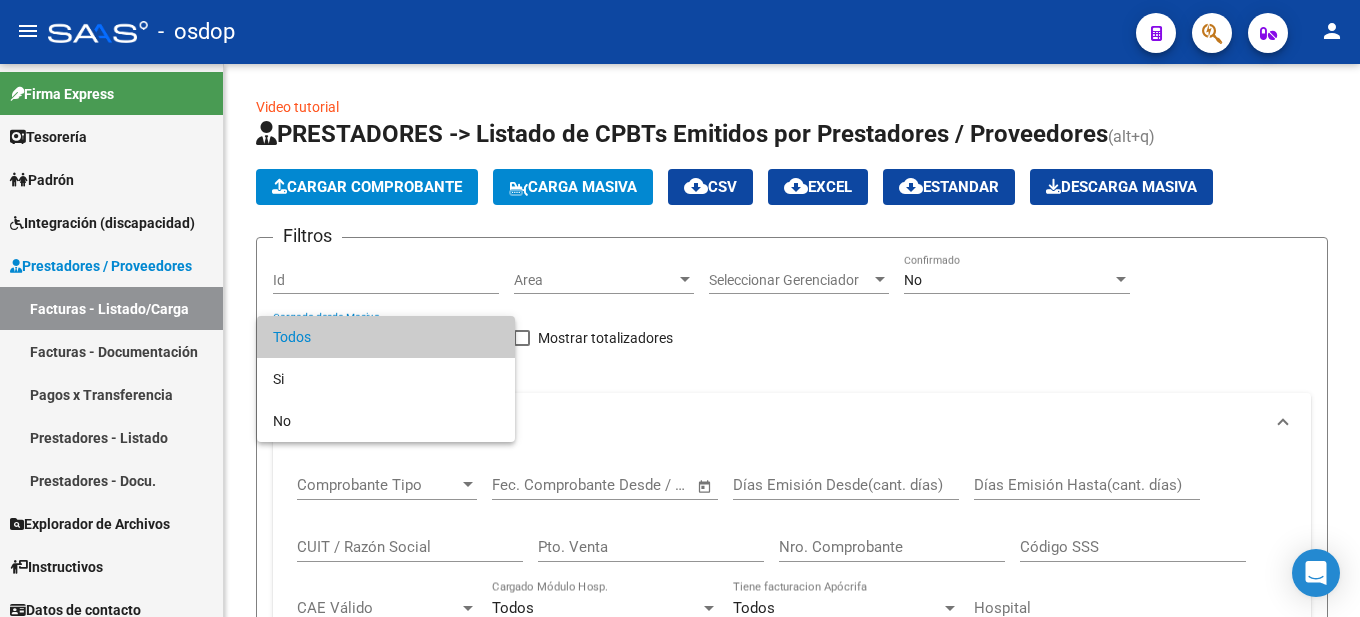 click at bounding box center (680, 308) 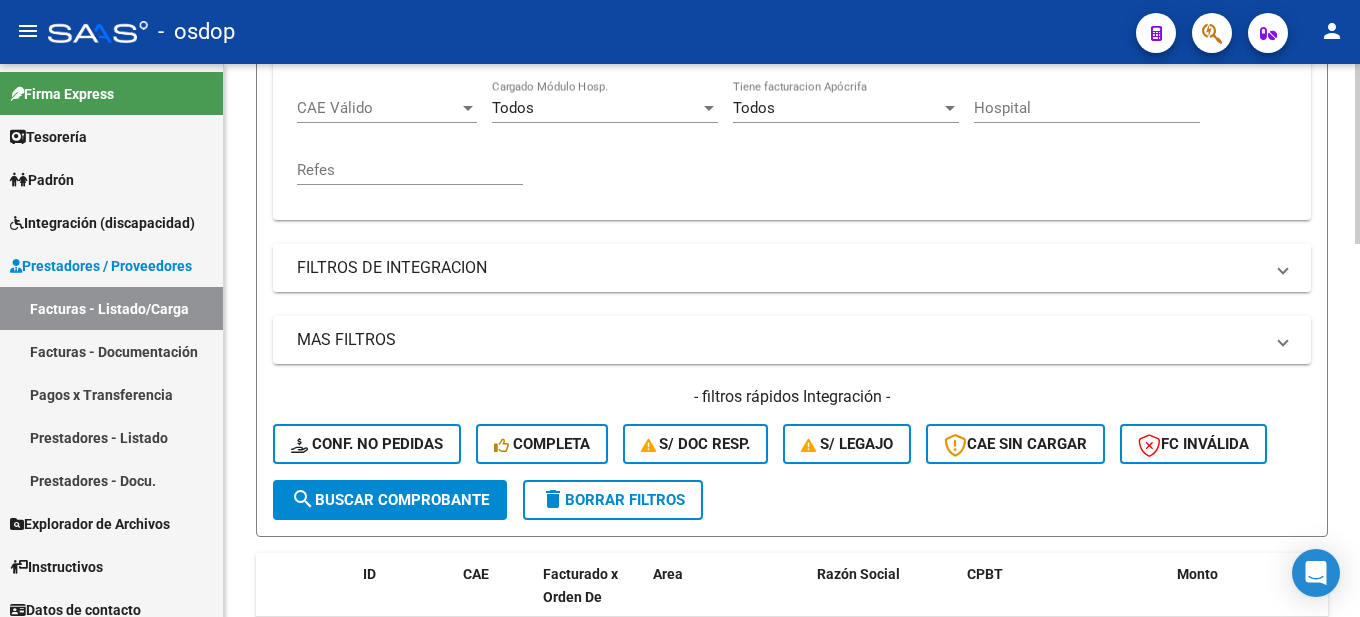 scroll, scrollTop: 600, scrollLeft: 0, axis: vertical 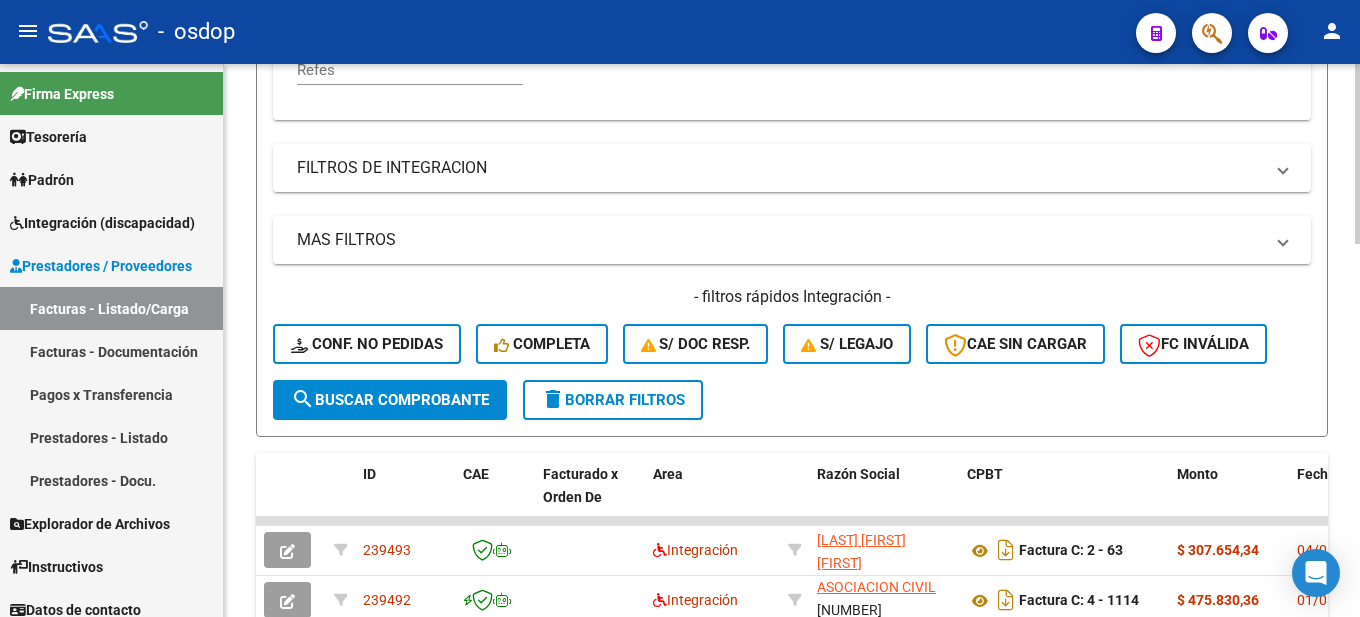 click on "search  Buscar Comprobante" 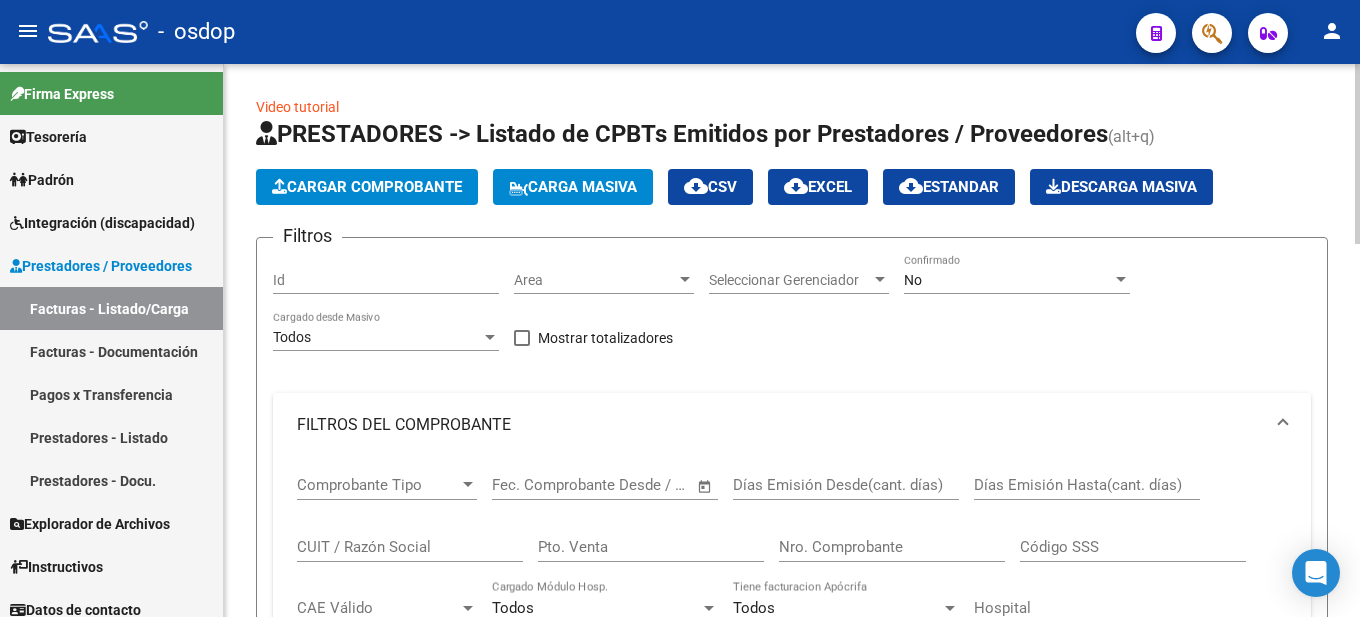 scroll, scrollTop: 200, scrollLeft: 0, axis: vertical 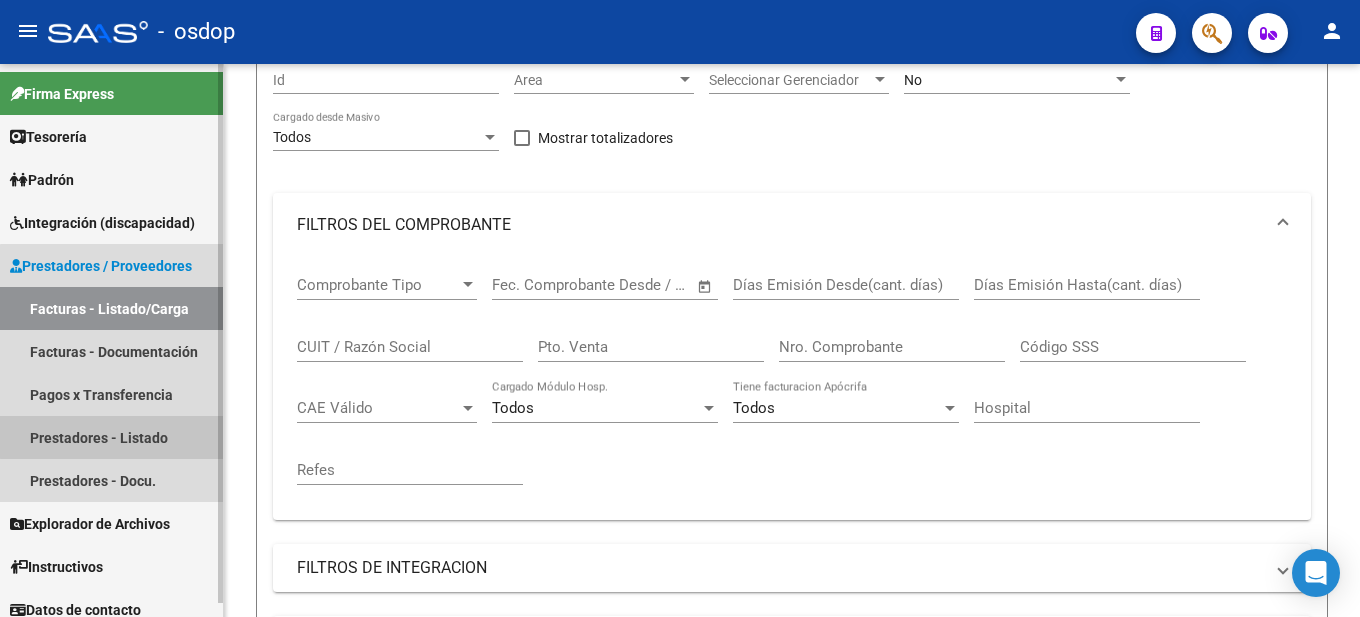 click on "Prestadores - Listado" at bounding box center (111, 437) 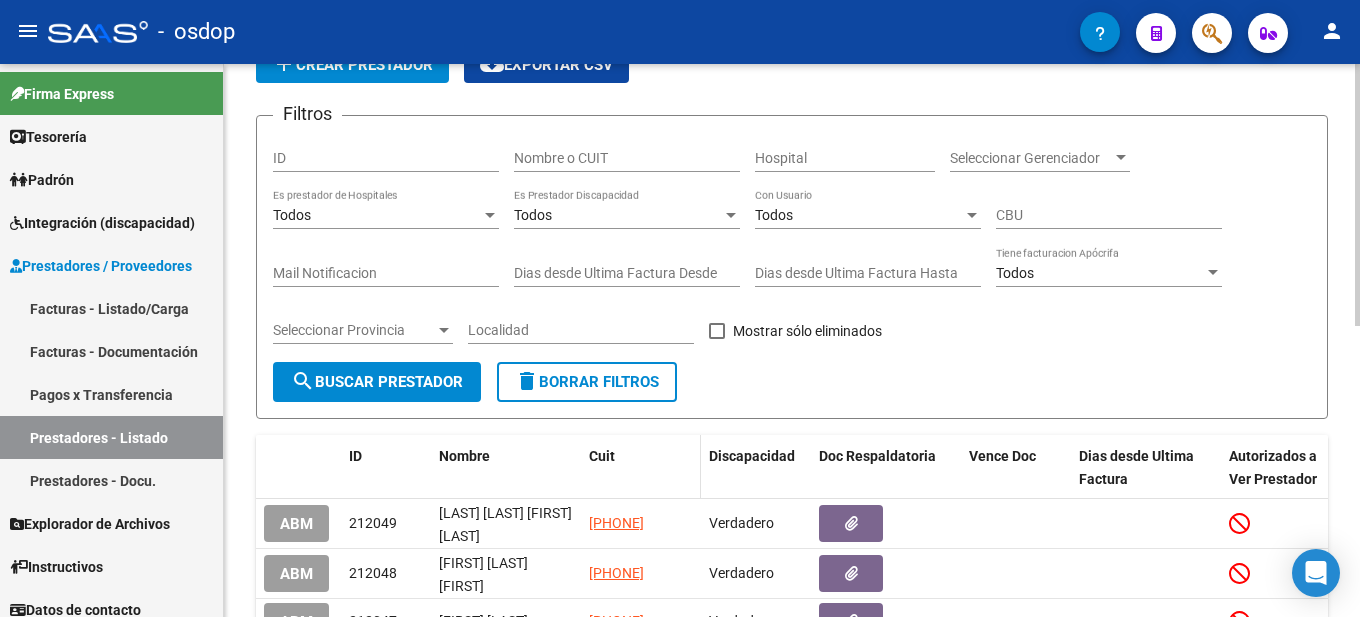 scroll, scrollTop: 0, scrollLeft: 0, axis: both 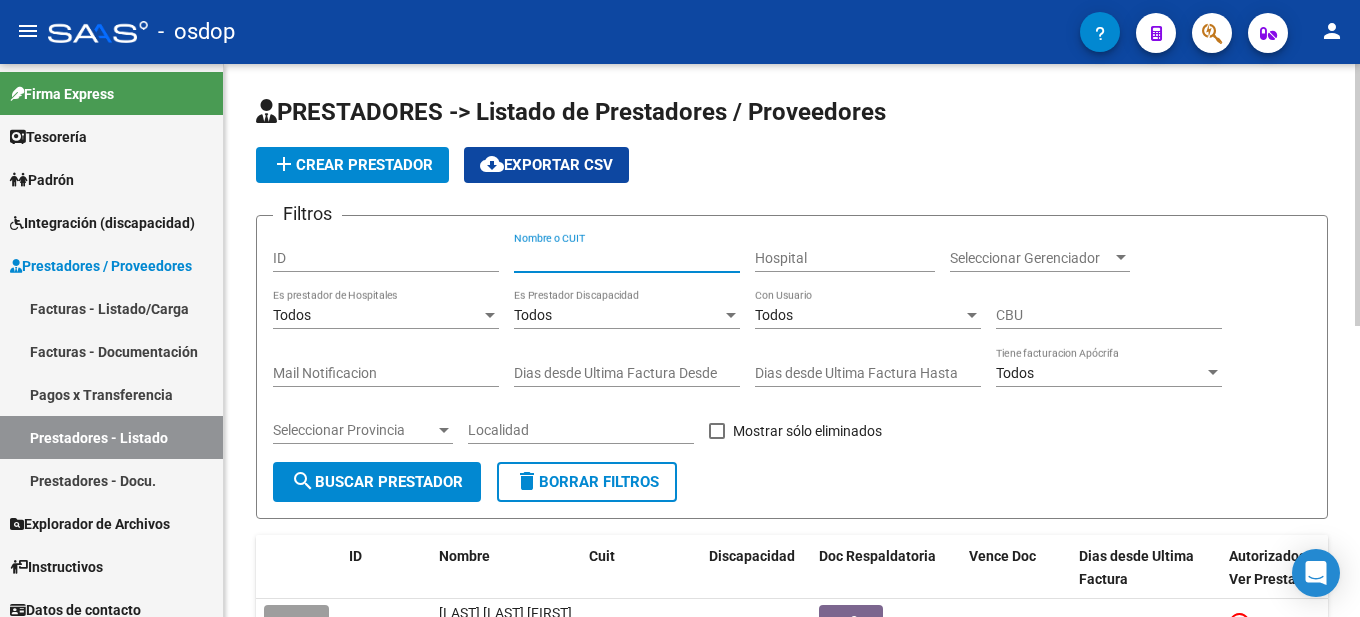 click on "Nombre o CUIT" at bounding box center [627, 258] 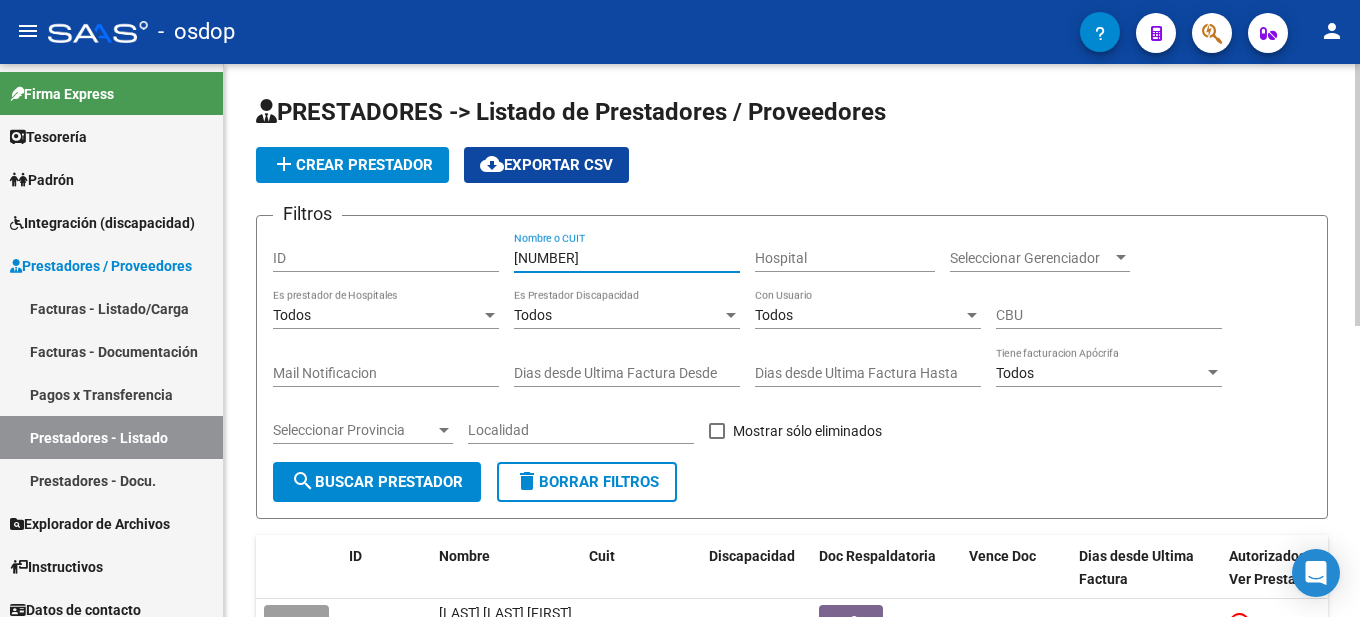 type on "[NUMBER]" 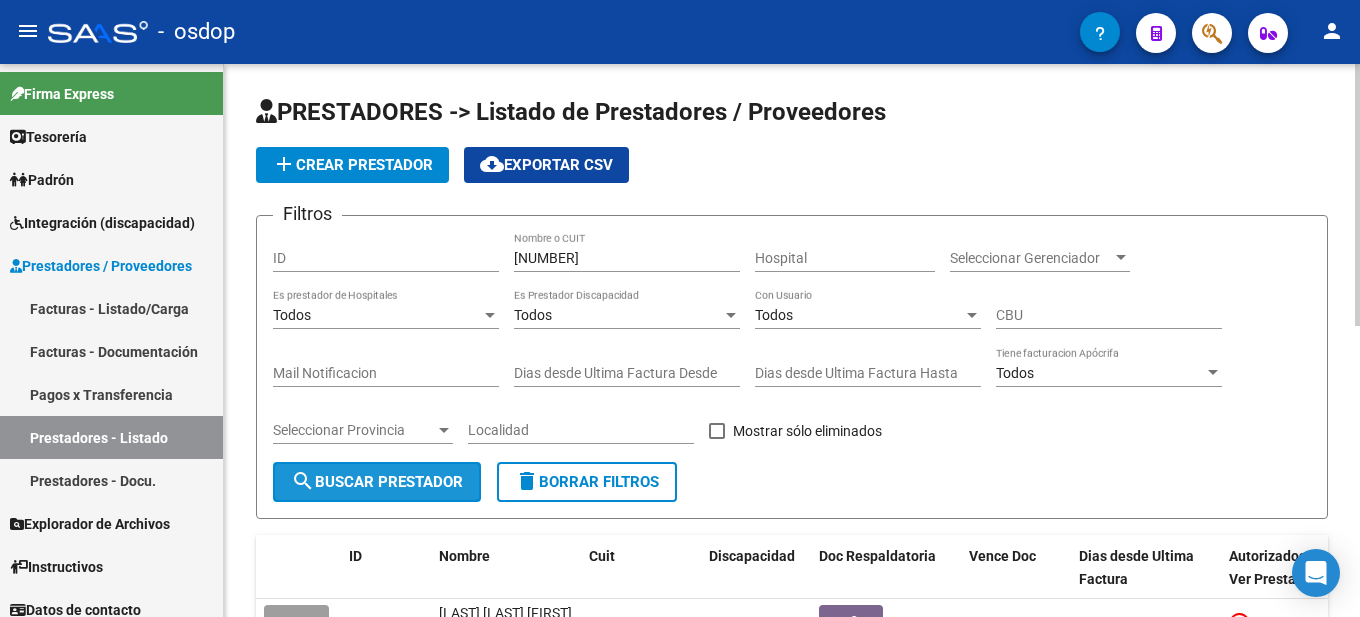 click on "search  Buscar Prestador" 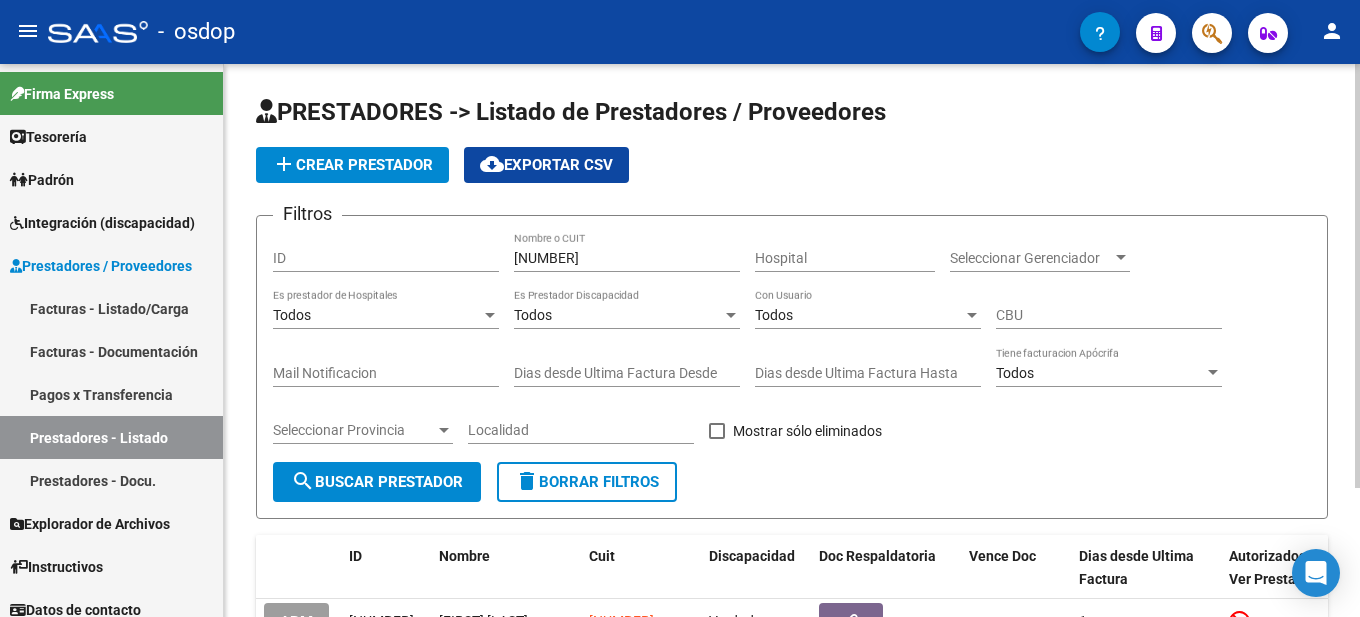 scroll, scrollTop: 169, scrollLeft: 0, axis: vertical 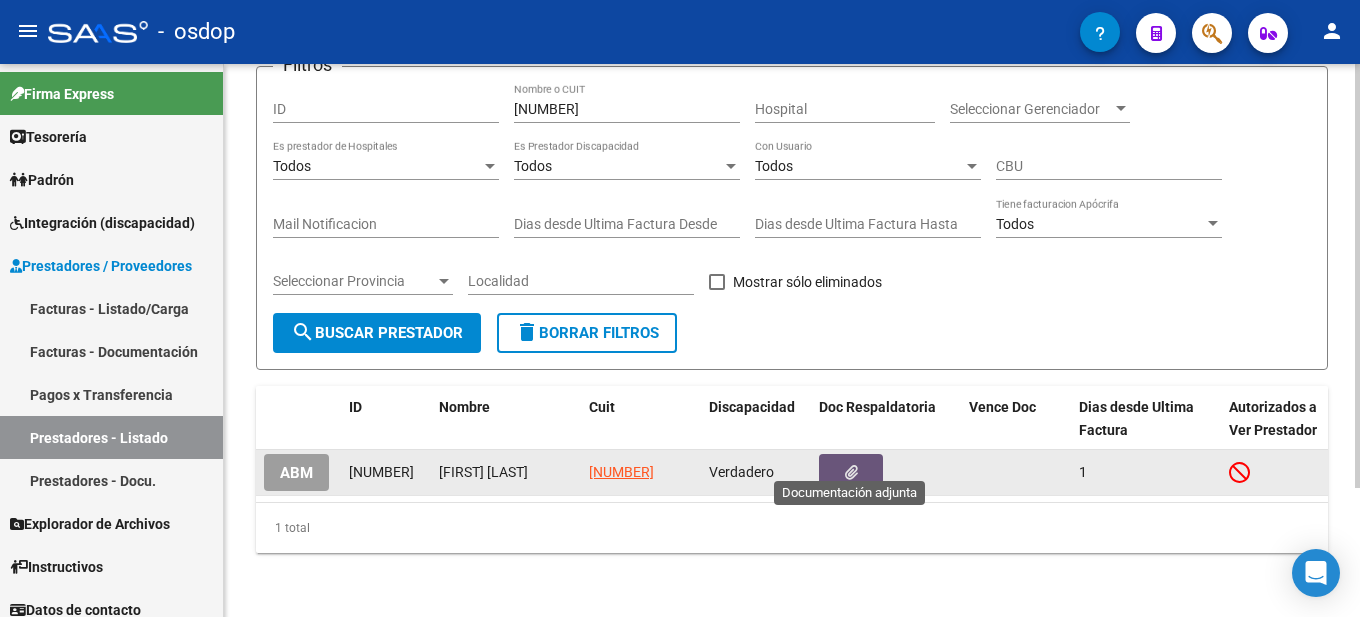 click 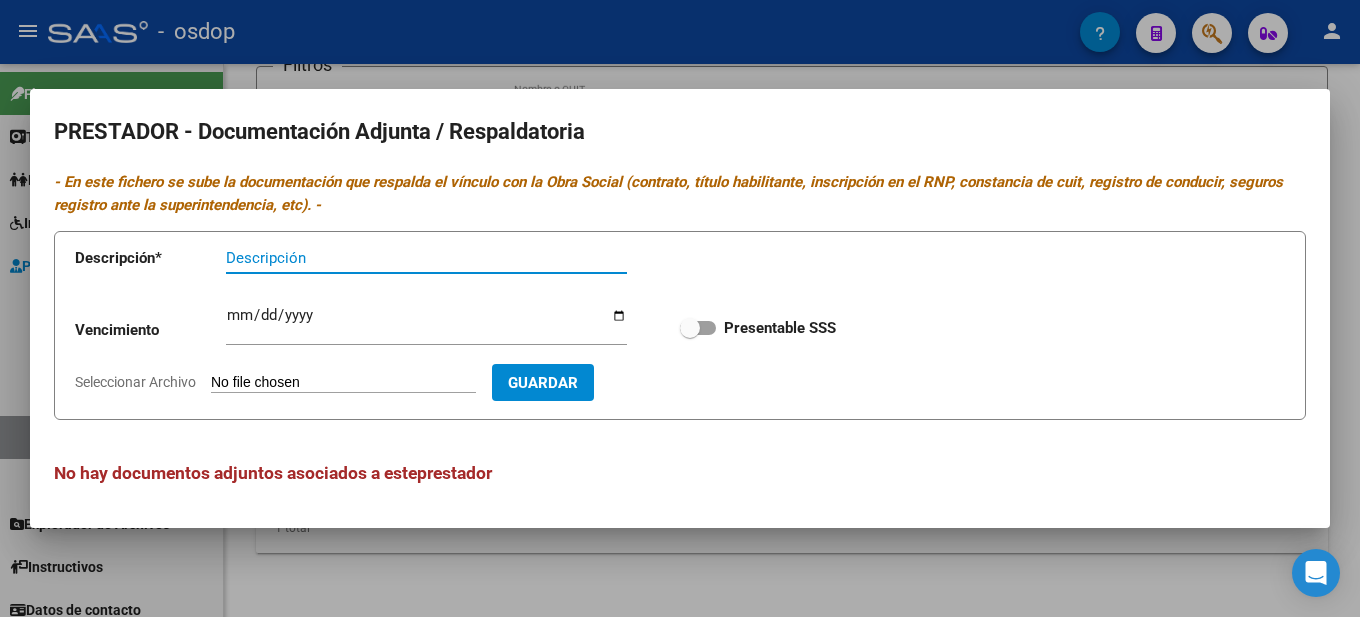 click at bounding box center [680, 308] 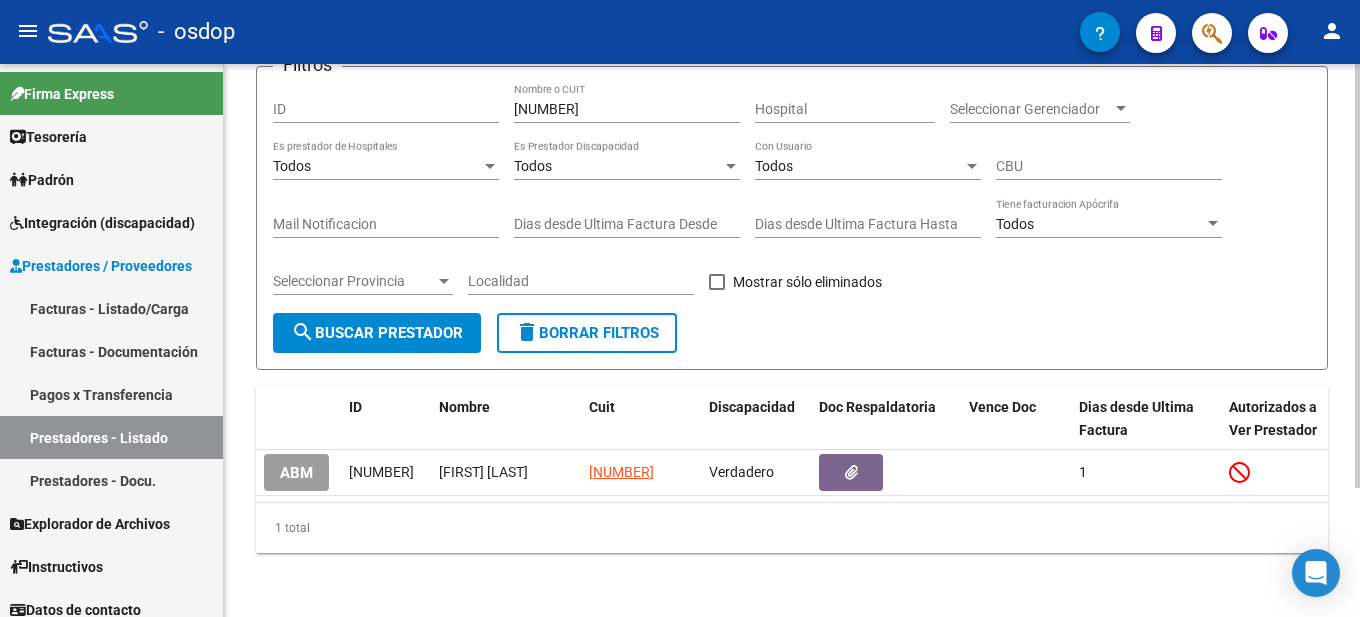 scroll, scrollTop: 0, scrollLeft: 0, axis: both 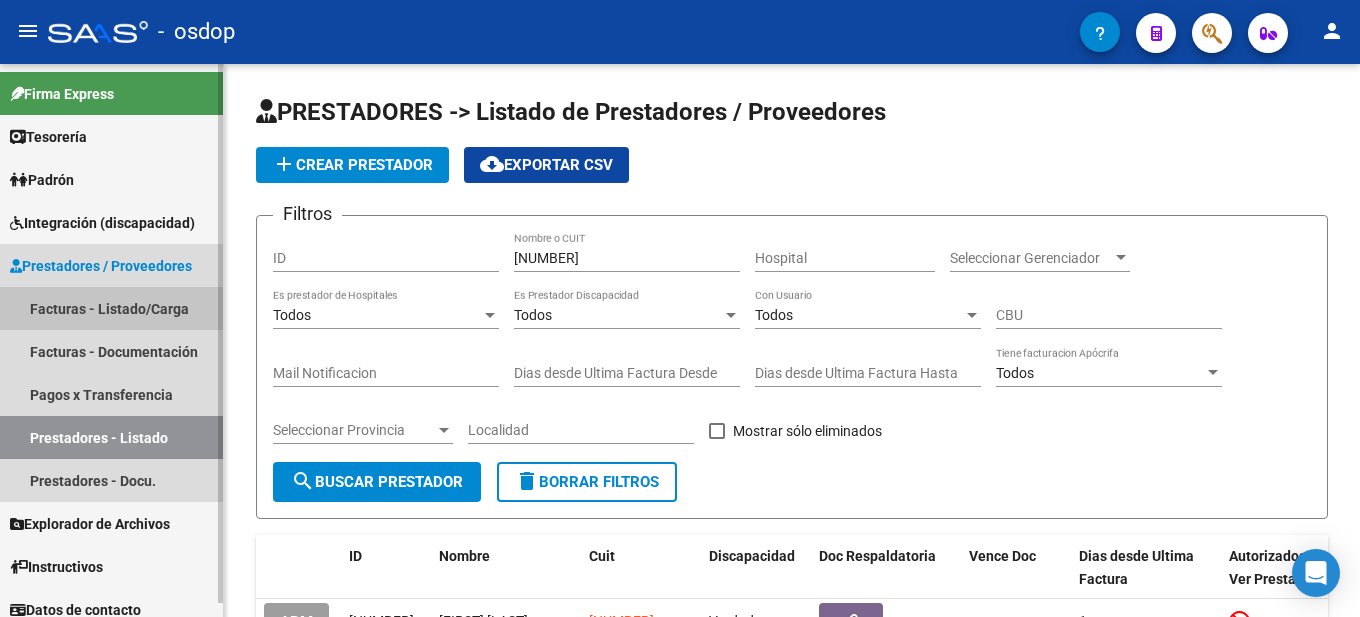 click on "Facturas - Listado/Carga" at bounding box center (111, 308) 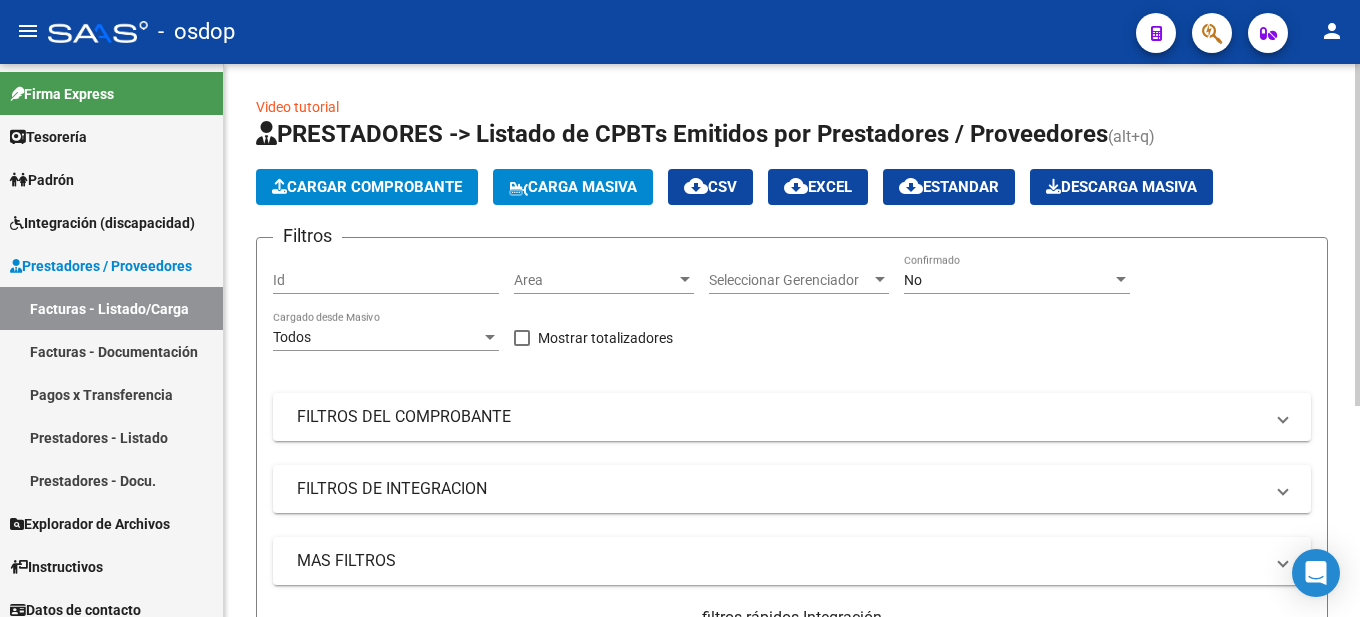 click on "Id" at bounding box center (386, 280) 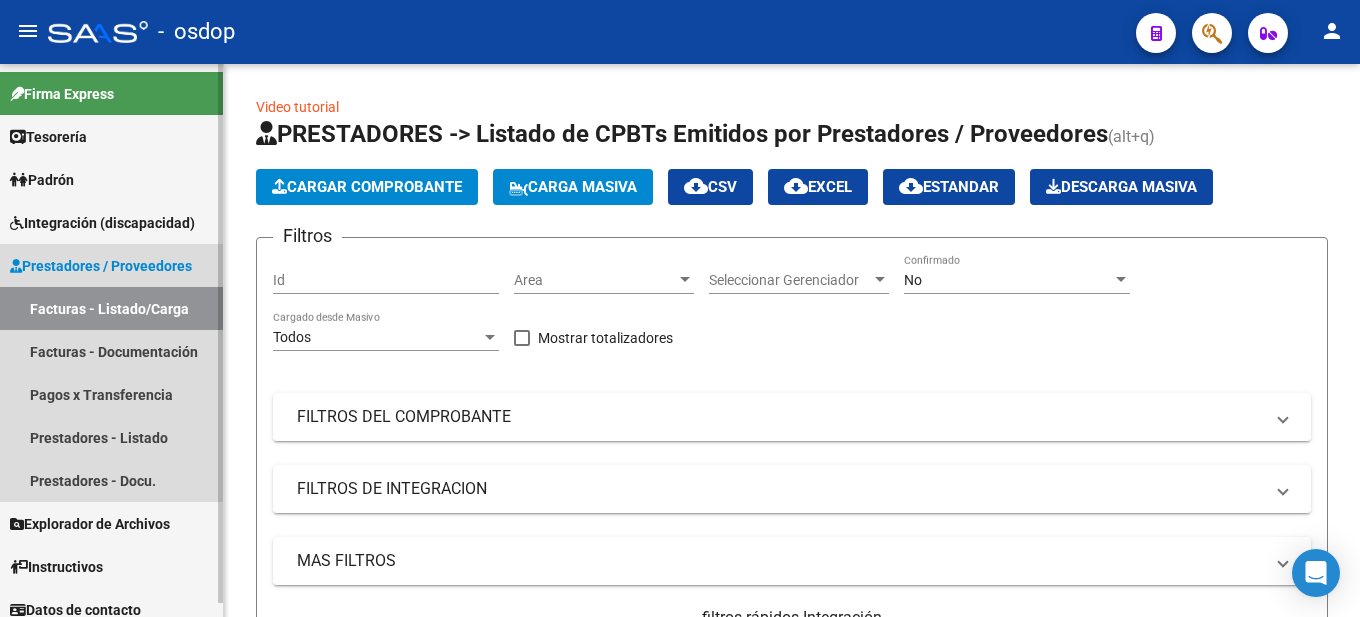 click on "Prestadores / Proveedores" at bounding box center (101, 266) 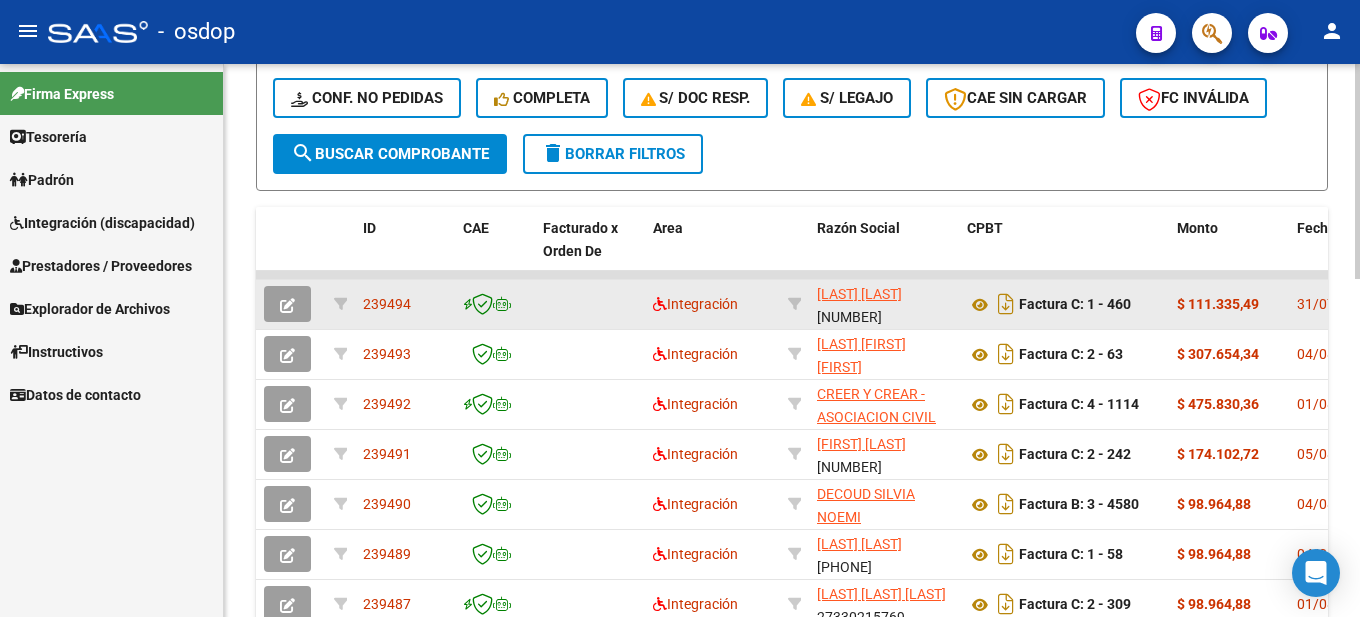 scroll, scrollTop: 467, scrollLeft: 0, axis: vertical 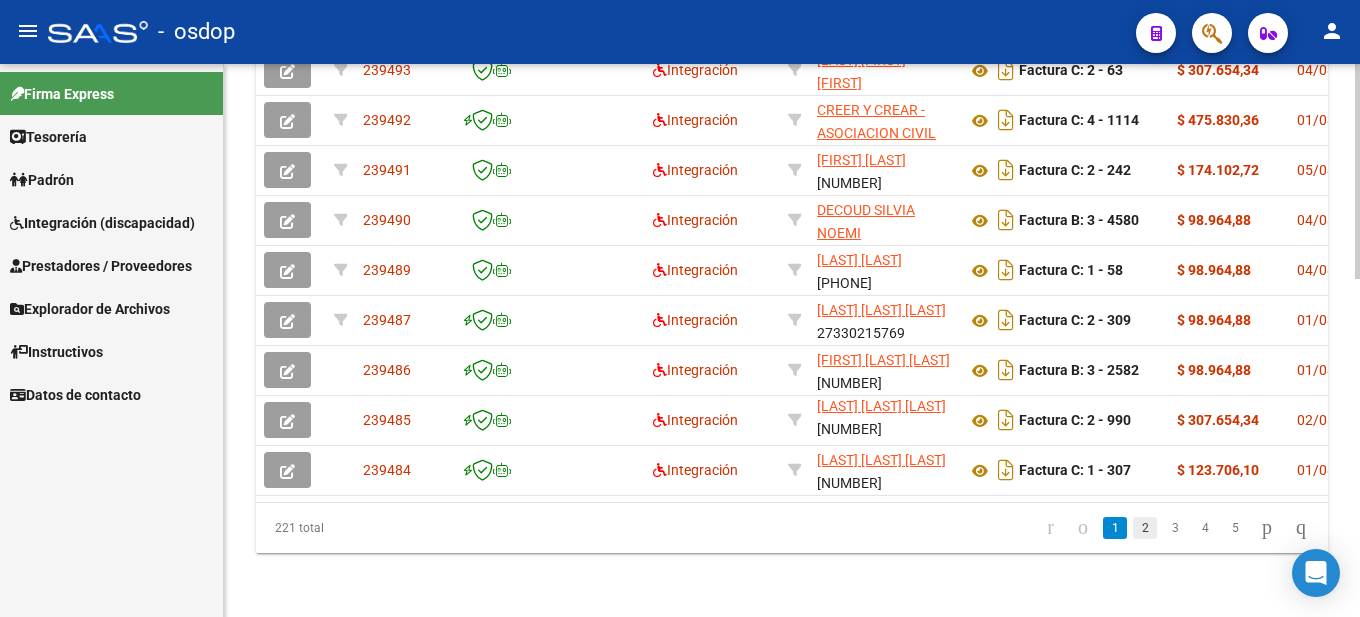 click on "2" 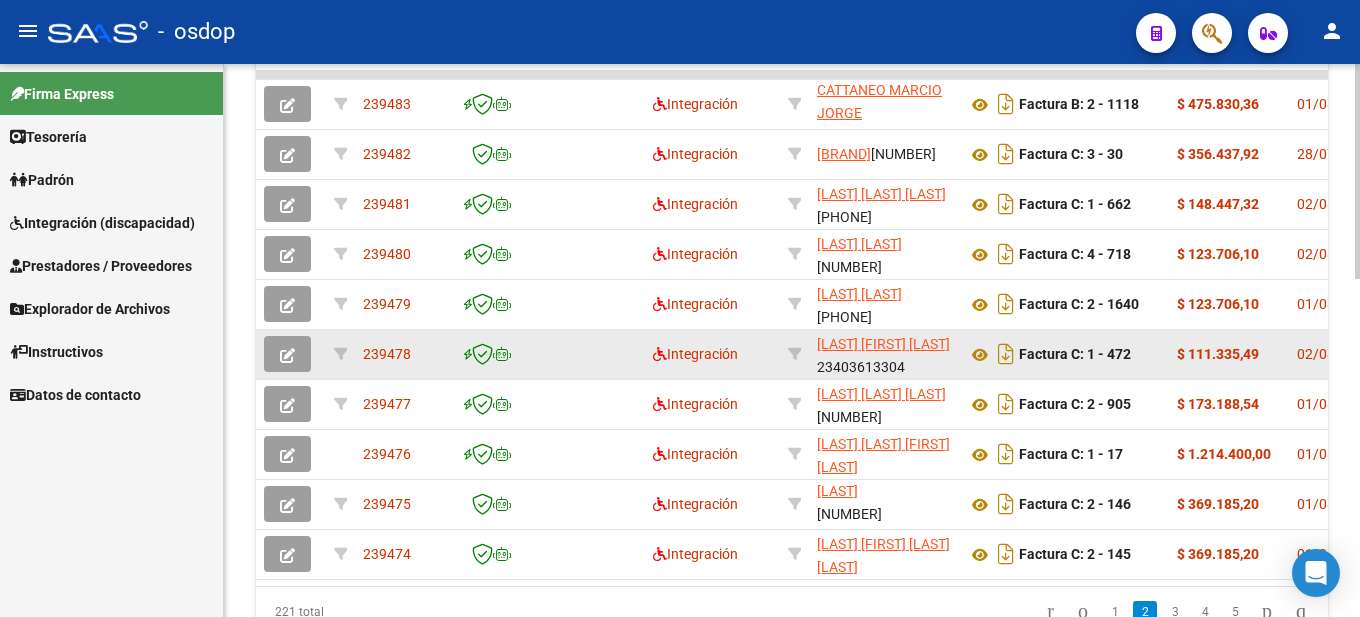 scroll, scrollTop: 567, scrollLeft: 0, axis: vertical 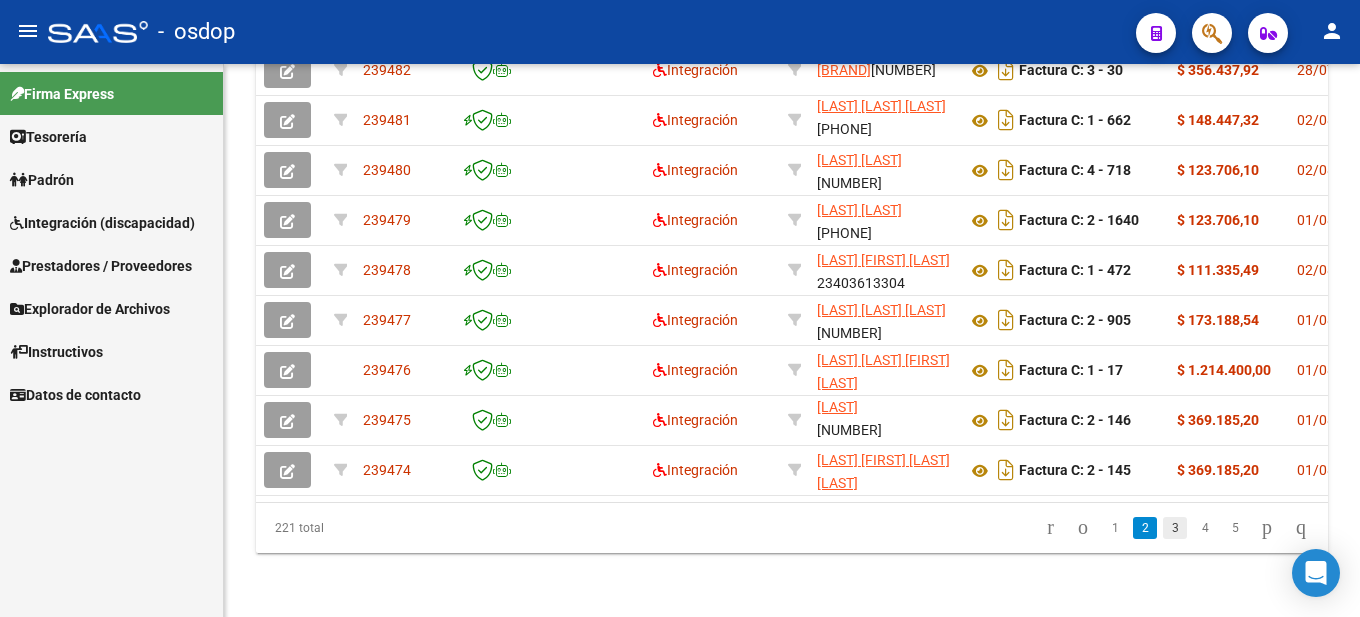 click on "3" 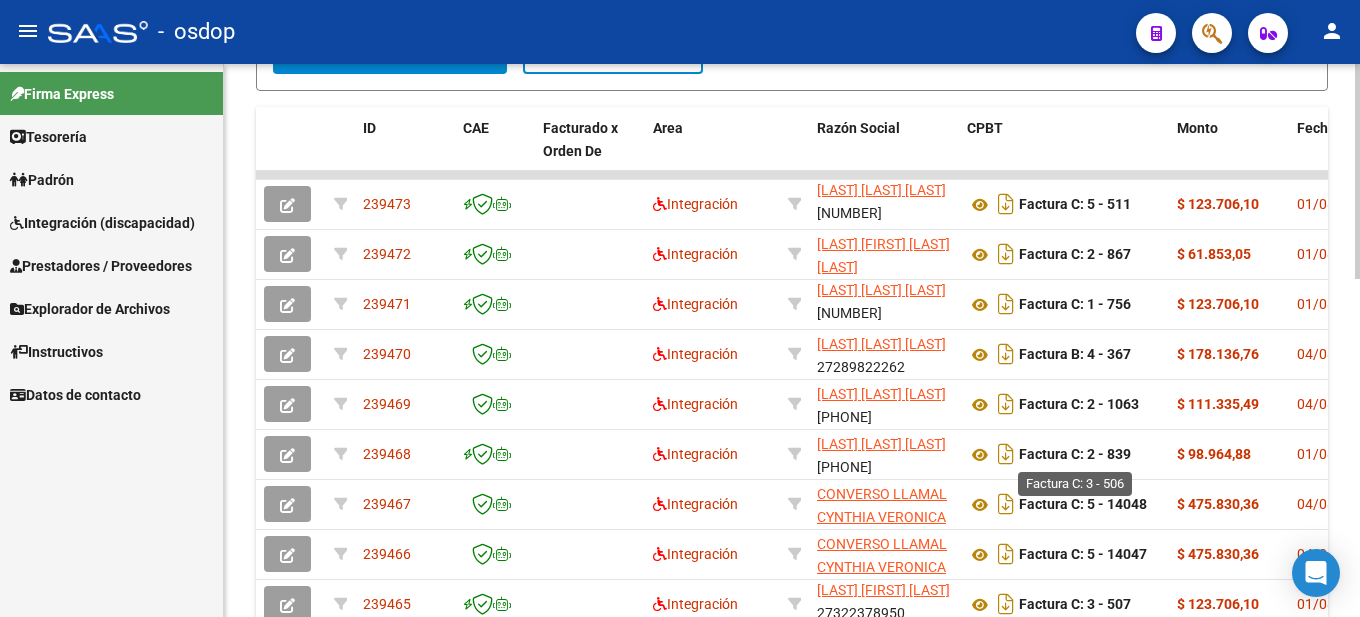scroll, scrollTop: 867, scrollLeft: 0, axis: vertical 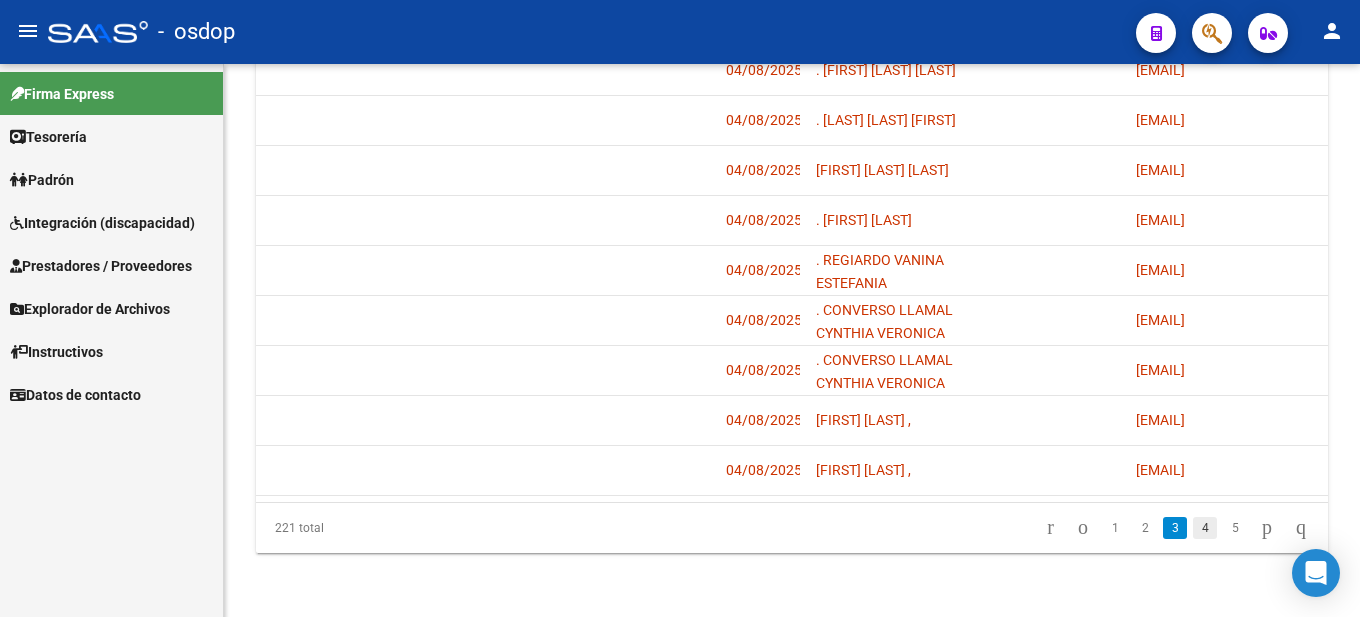 click on "4" 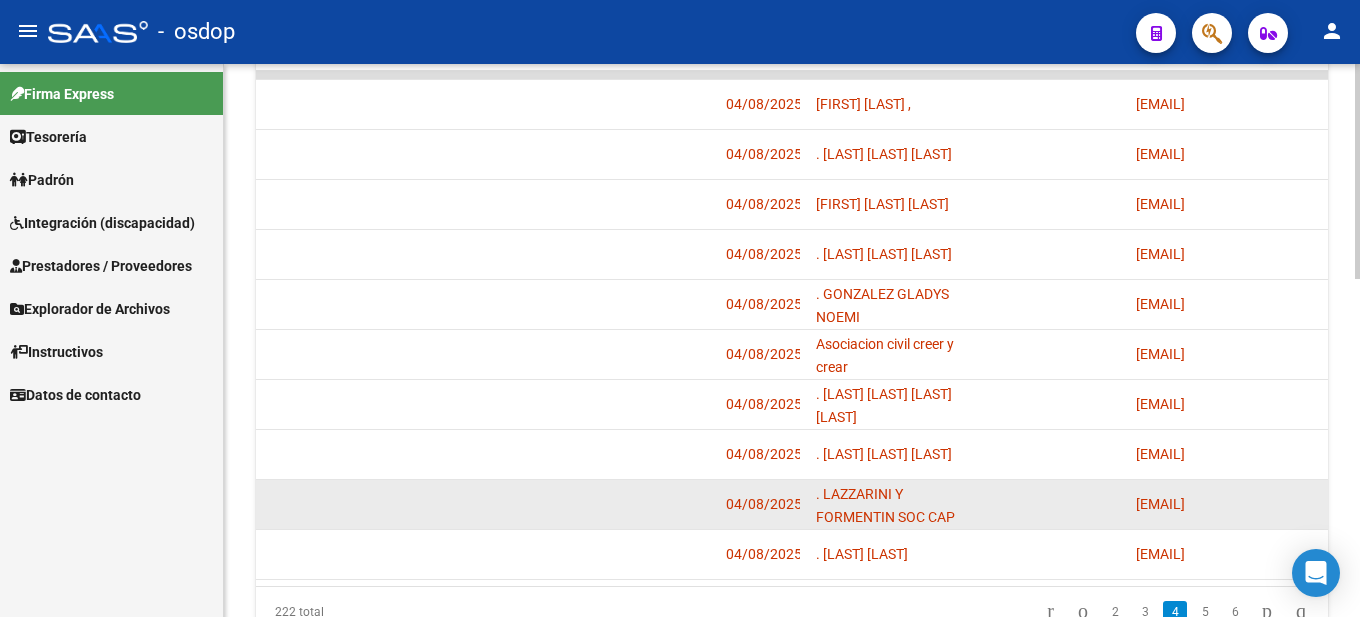 scroll, scrollTop: 867, scrollLeft: 0, axis: vertical 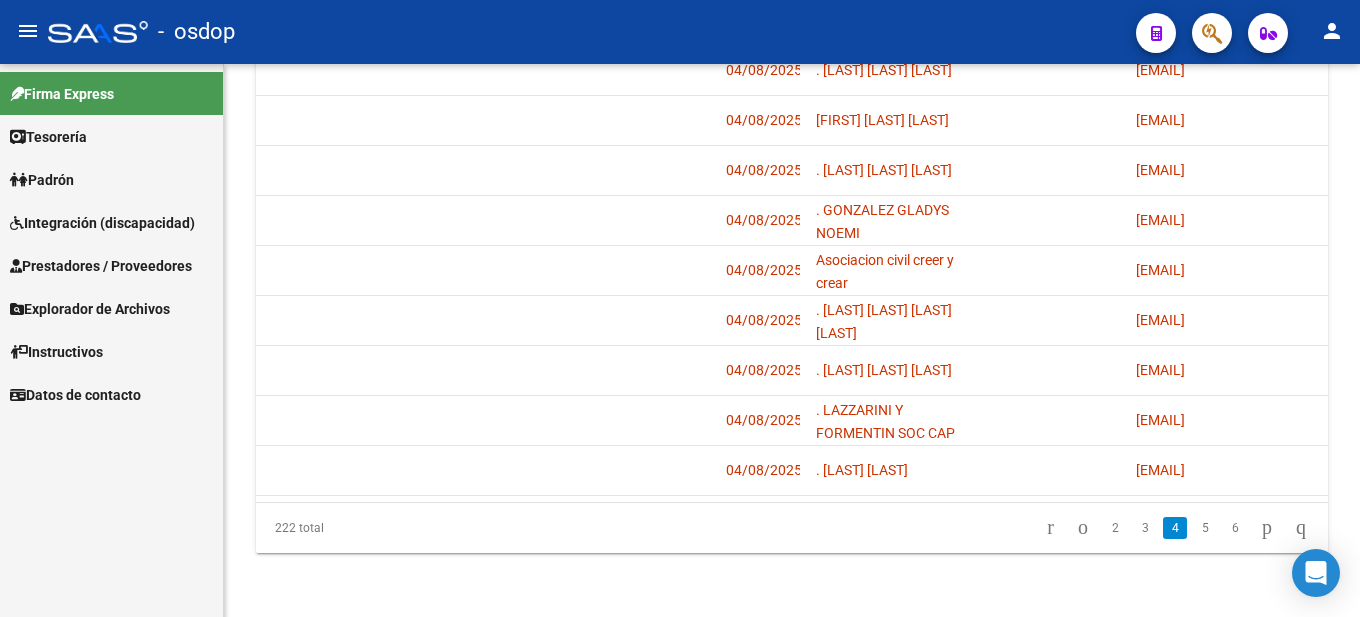 click on "5" 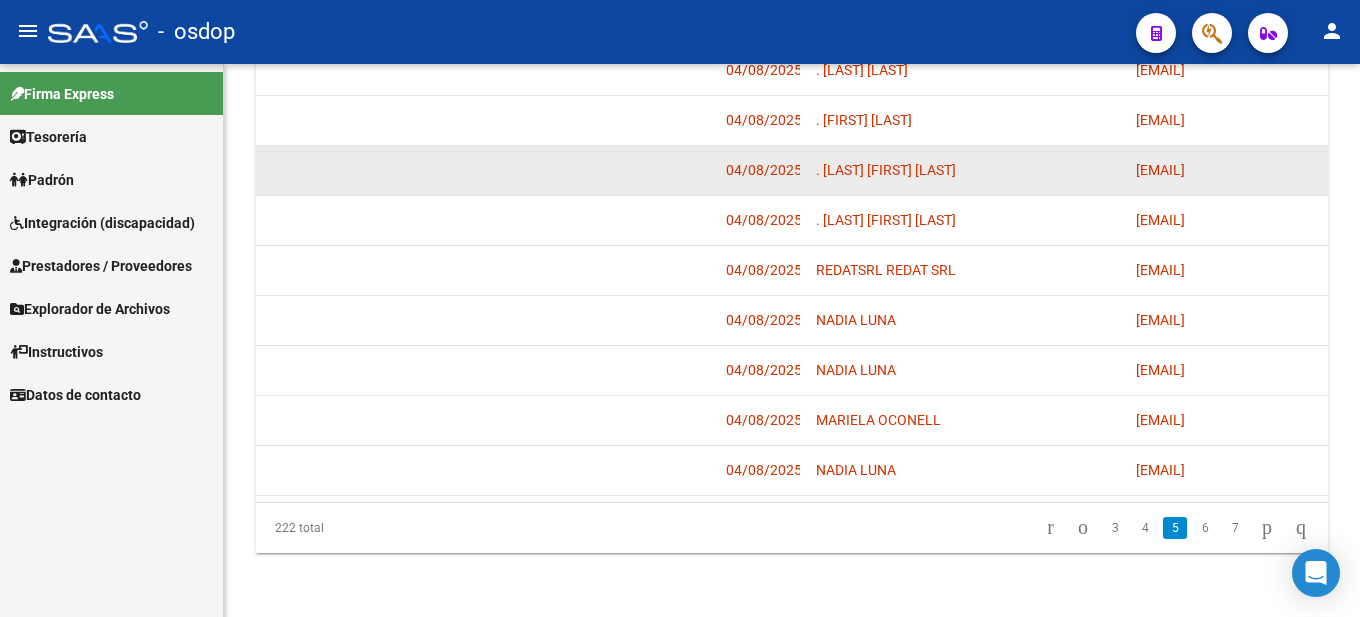 scroll, scrollTop: 4, scrollLeft: 0, axis: vertical 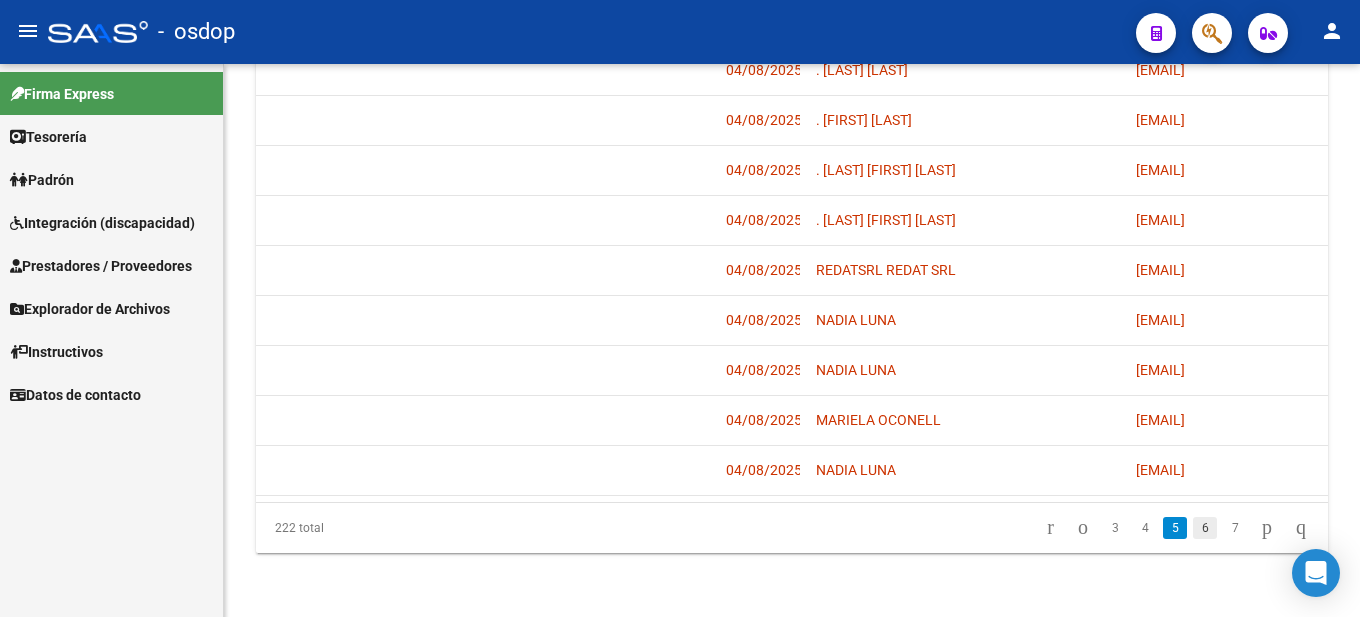 click on "6" 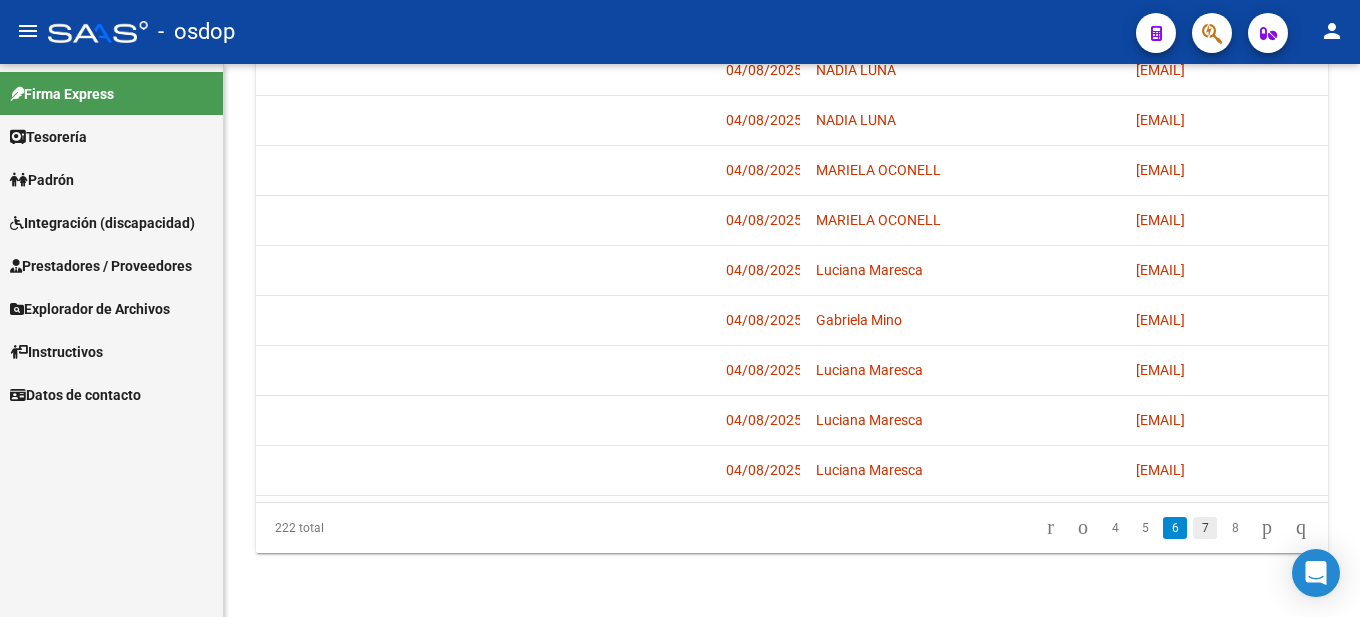 scroll, scrollTop: 4, scrollLeft: 0, axis: vertical 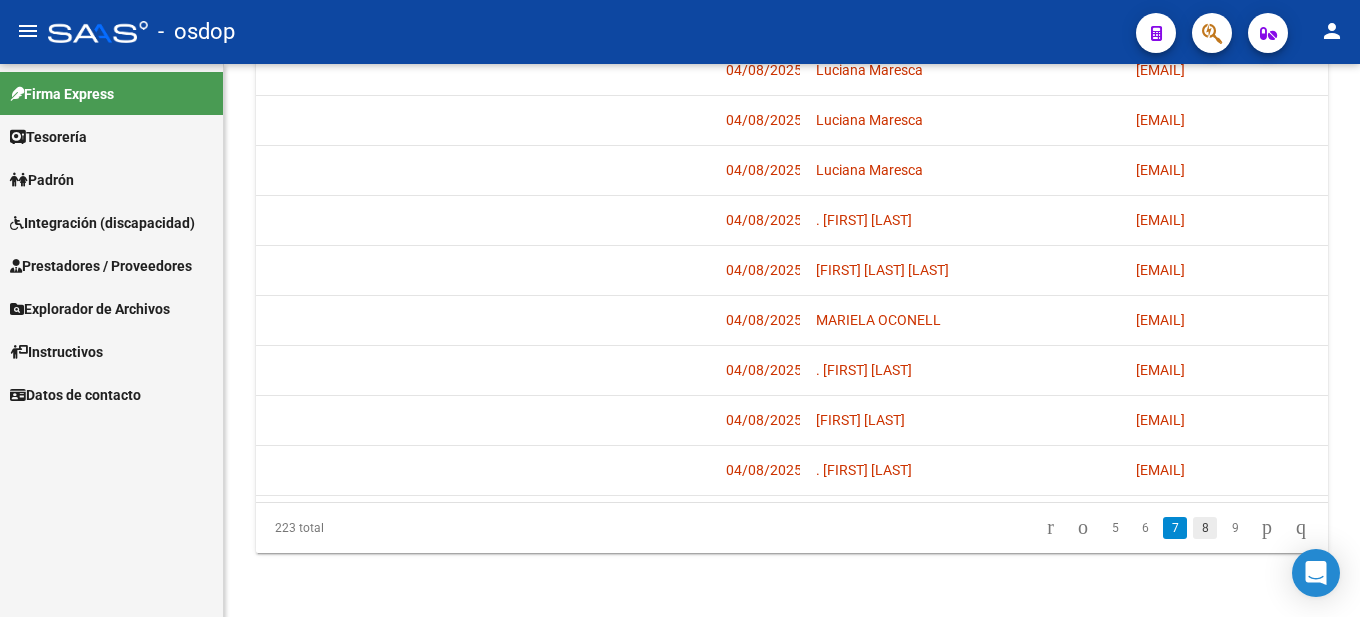 click on "8" 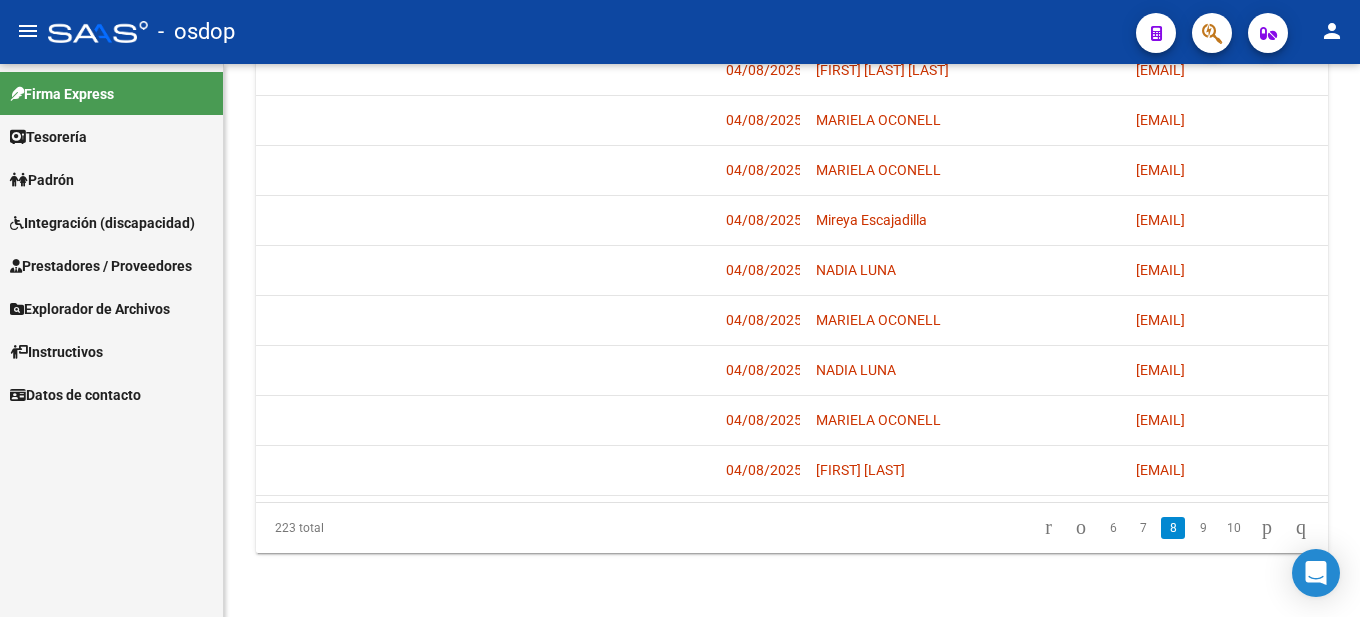 scroll, scrollTop: 26, scrollLeft: 0, axis: vertical 